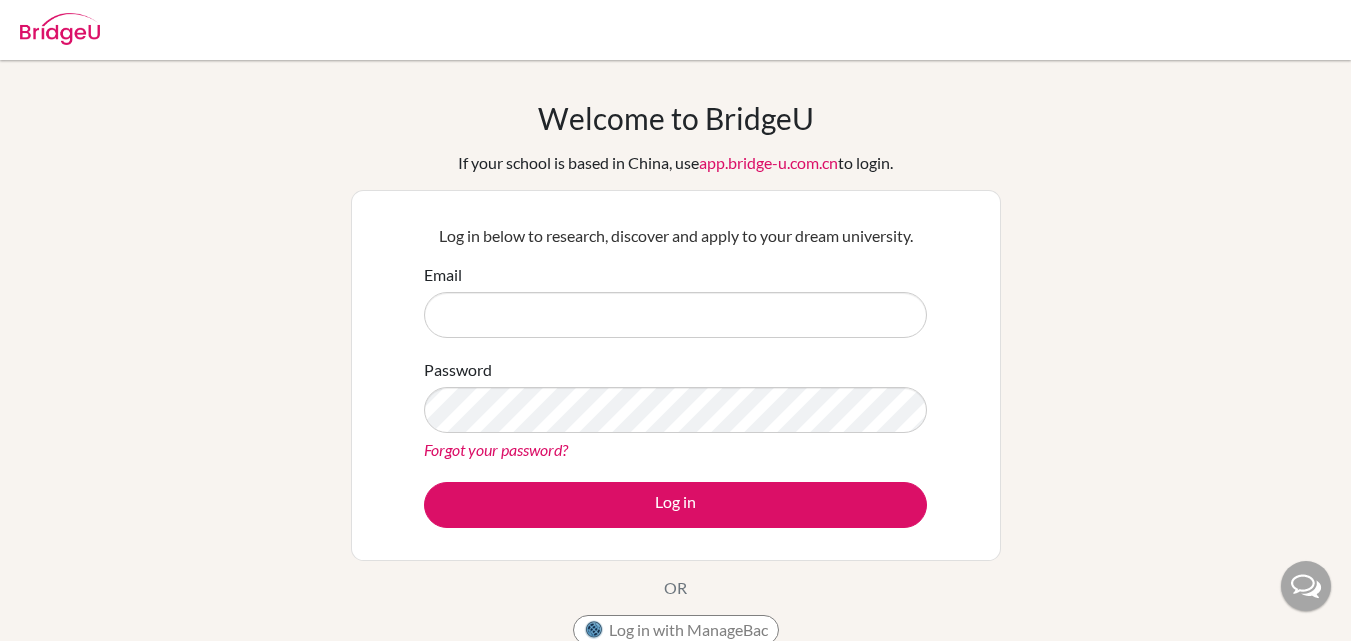 scroll, scrollTop: 0, scrollLeft: 0, axis: both 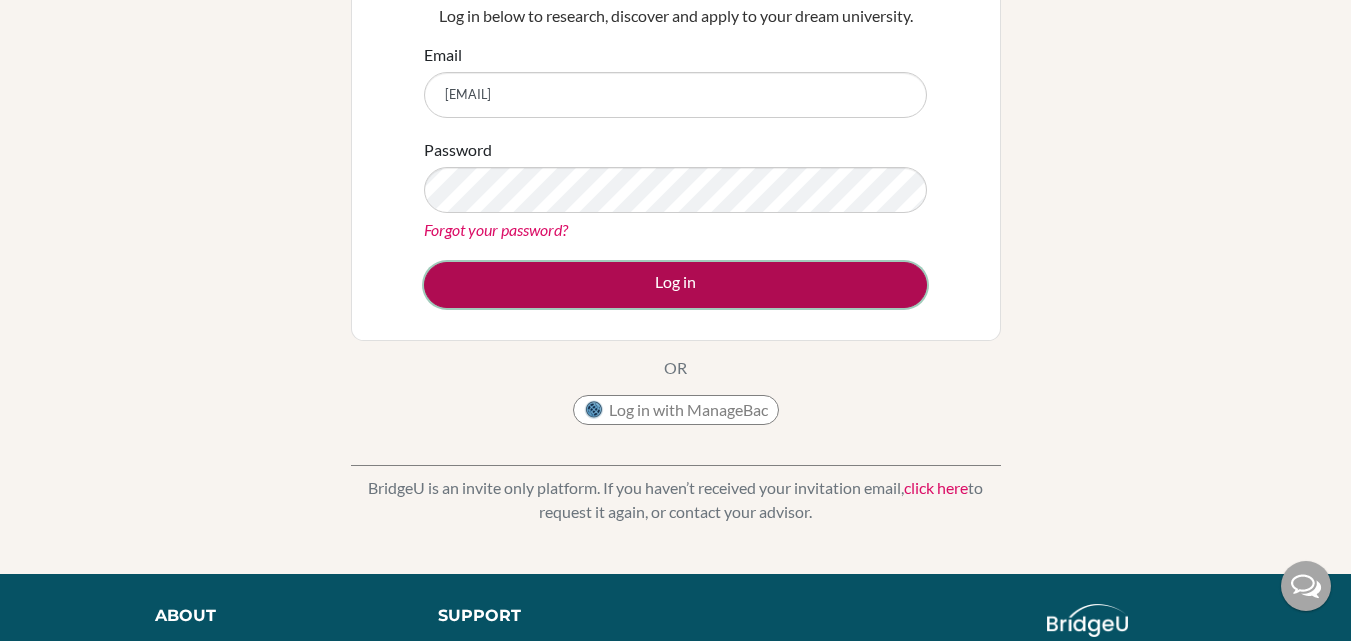 click on "Log in" at bounding box center (675, 285) 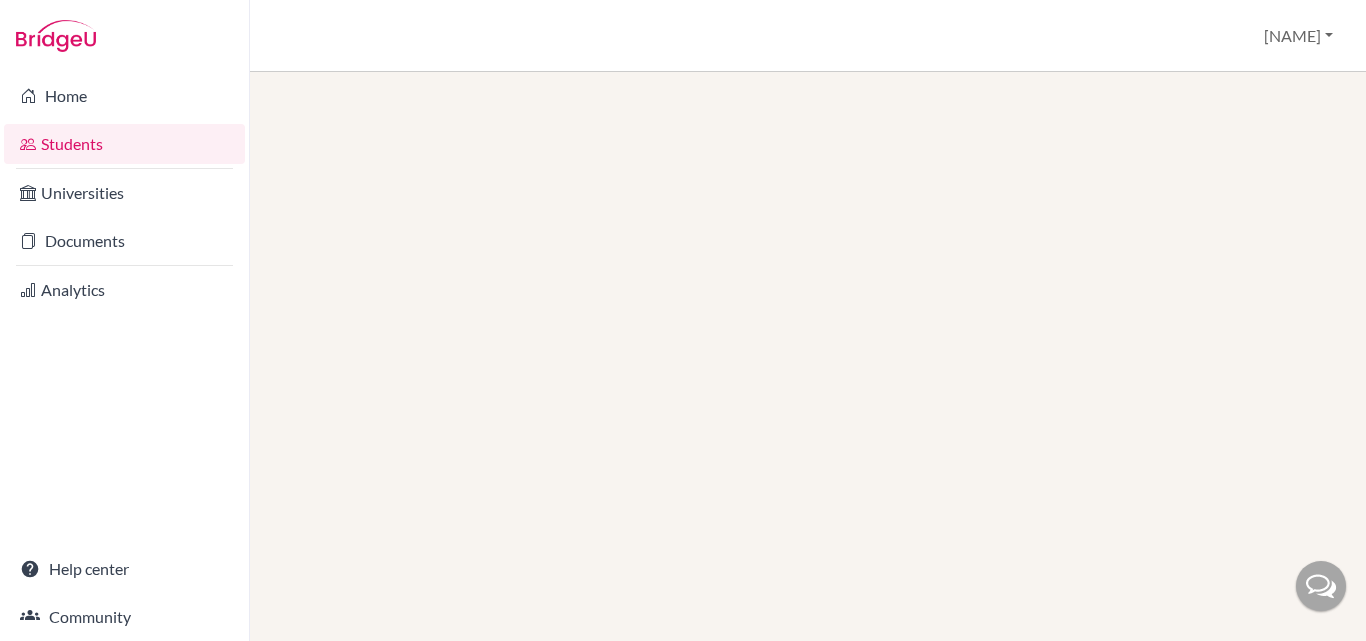 scroll, scrollTop: 0, scrollLeft: 0, axis: both 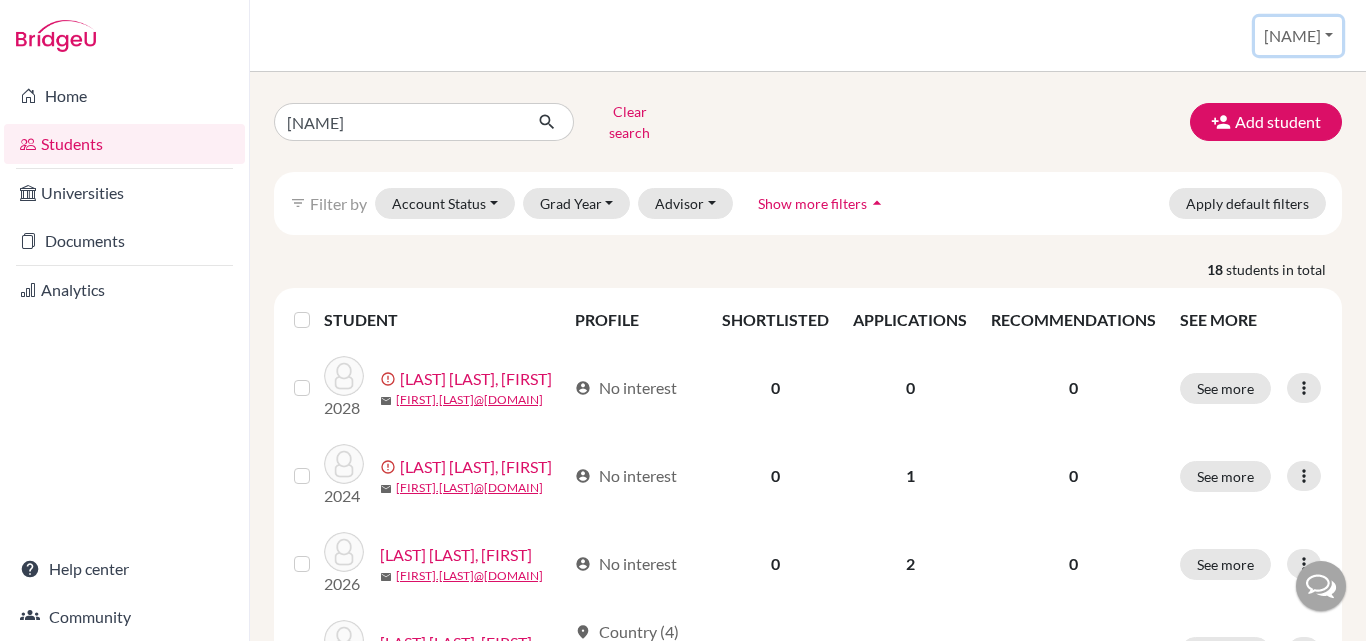 click on "[FIRST]" at bounding box center (1298, 36) 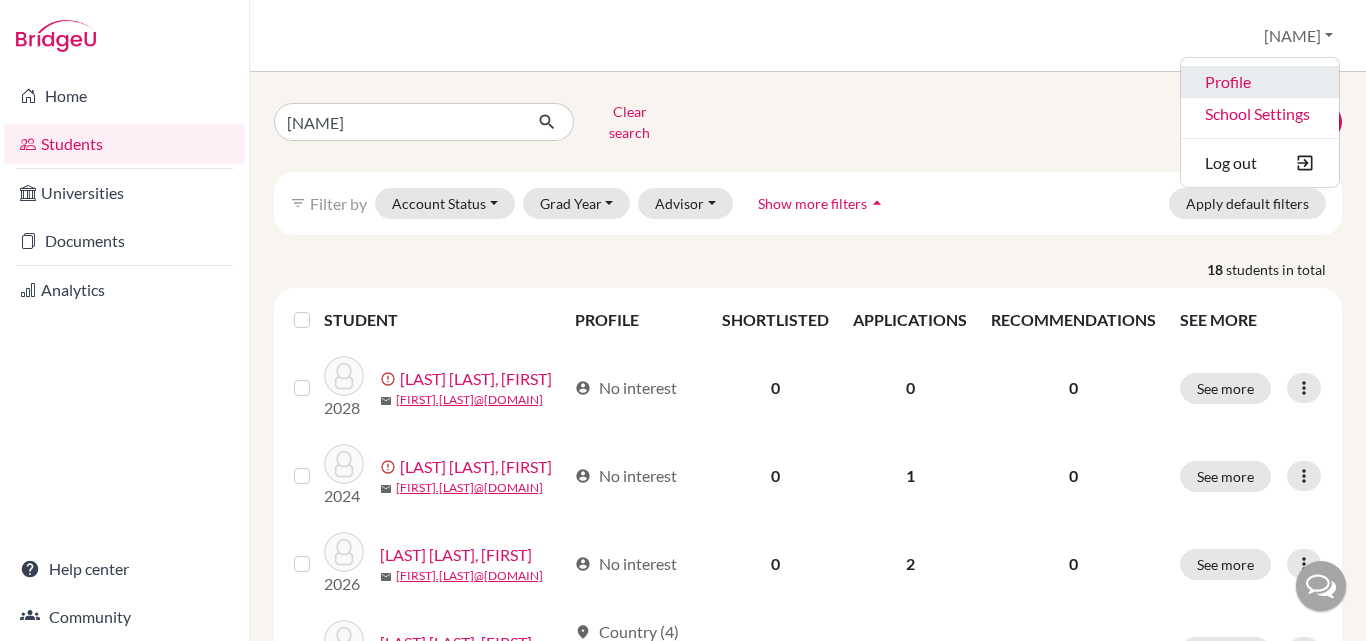 click on "Profile" at bounding box center [1260, 82] 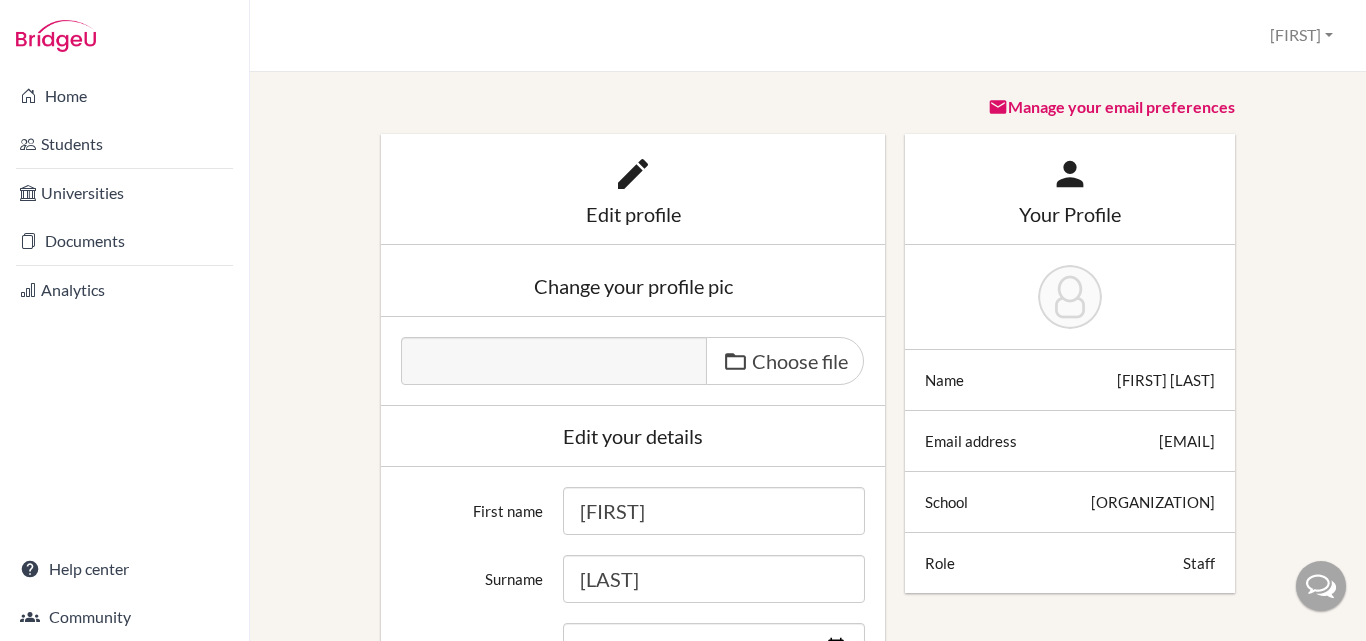 scroll, scrollTop: 0, scrollLeft: 0, axis: both 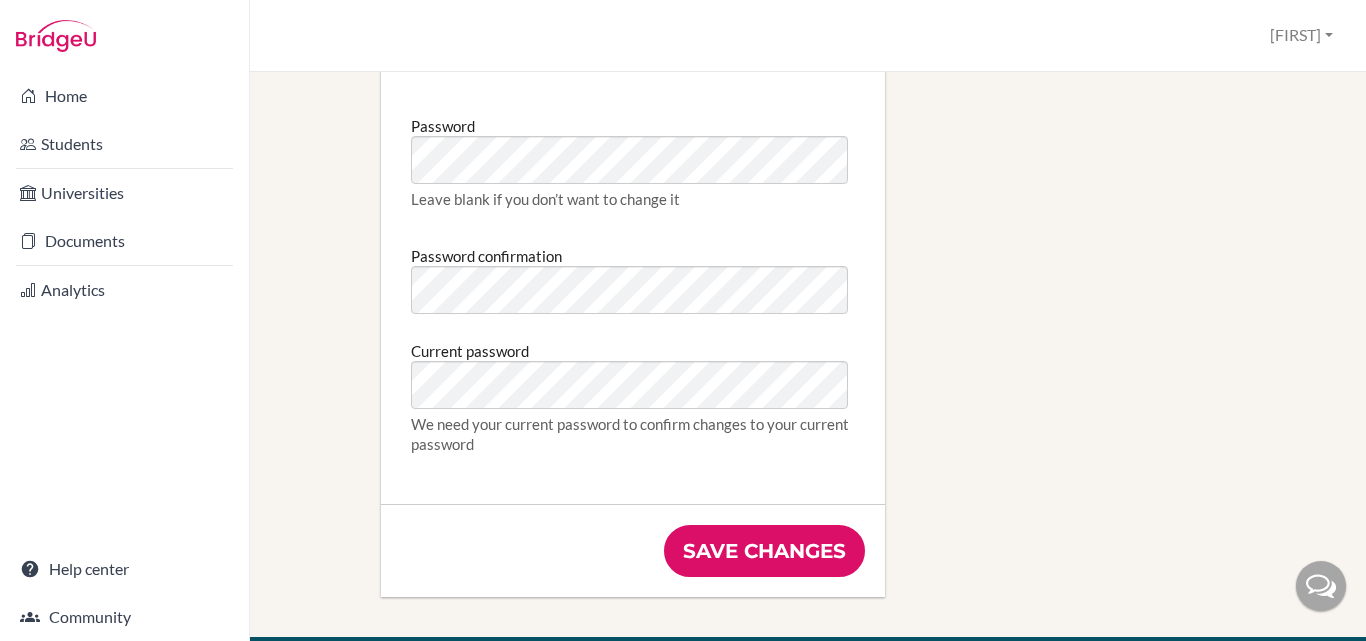 click on "Edit profile
Change your profile pic
Choose file
Edit your details
First name
Andrea
Surname
Peisker
Date of birth
Gender
Select your gender
Female
Male
Neither
Country
Select your home country
Afghanistan
Åland Islands
Albania
Algeria
American Samoa
Andorre
Angola
Anguilla
Antarctica
Antigua and Barbuda
Argentina
Armenia
Aruba
Australia
Austria
Azerbaijan
Bahamas
Bahrain
Bangladesh
Barbados
Belarus
Belgium
Belize
Benin
Bermuda
Bhutan
Bolivia
Bonaire, Sint Eustatius and Saba
Bosnia and Herzegovina
Botswana
Bouvet Island
Brazil
British Indian Ocean Territory
British Virgin Islands
Brunei
Bulgaria
Burkina Faso
Burundi
Cambodia
Cameroon
Canada
Cape Verde
Cayman Islands
Central African Republic
Chad
Chile
China
Christmas Island
Cocos (Keeling) Islands
Colombia
Comoros
Congo
Congo (Dem. Rep.)" at bounding box center [808, -156] 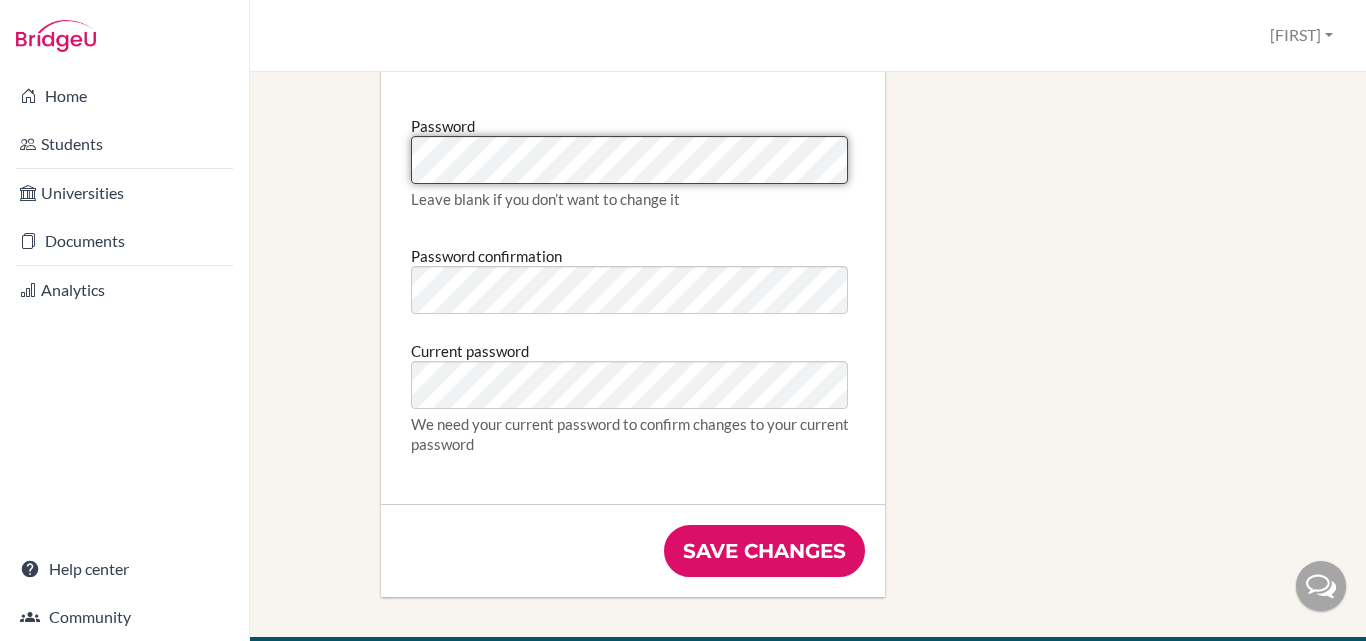 click on "Password
Leave blank if you don’t want to change it
Password confirmation
Current password
We need your current password to confirm changes to your current password" at bounding box center (633, 286) 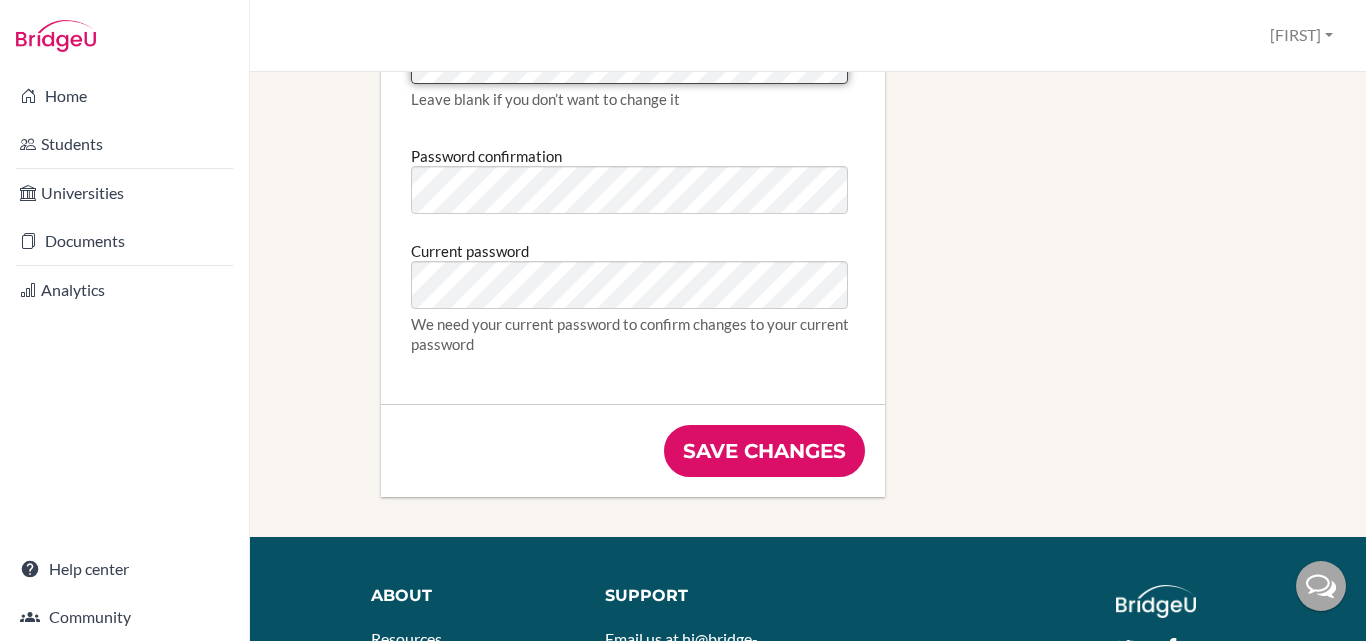 scroll, scrollTop: 1183, scrollLeft: 0, axis: vertical 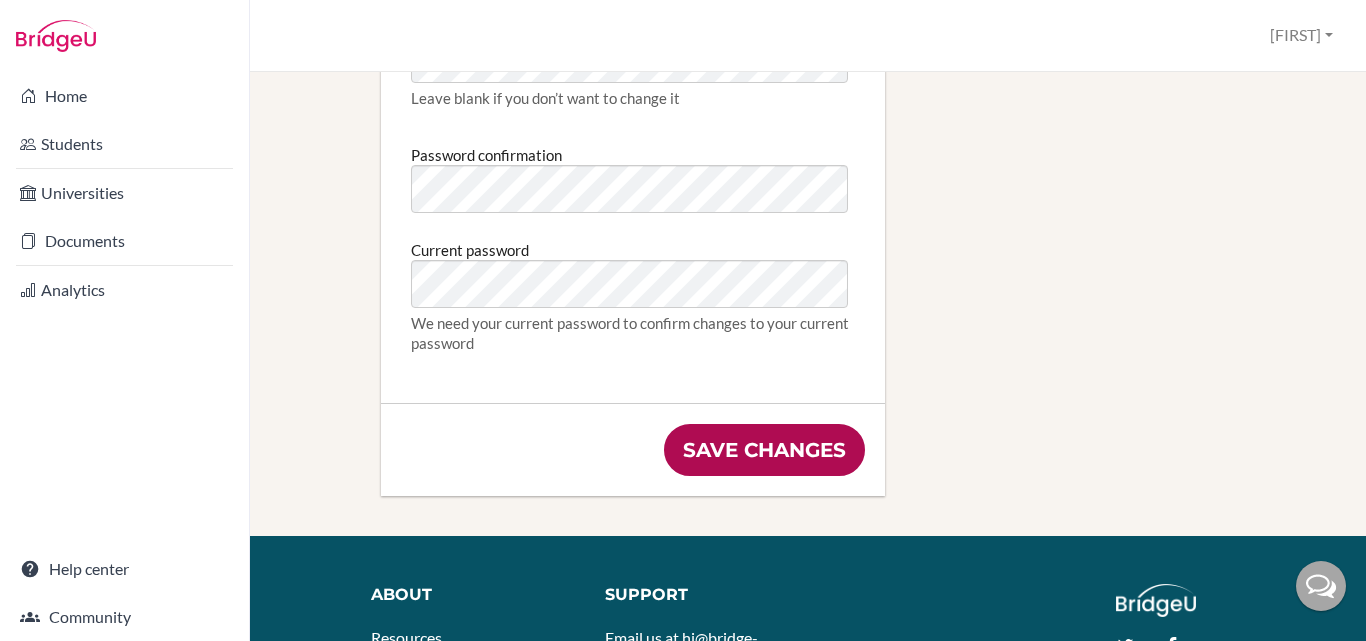 click on "Save changes" at bounding box center (764, 450) 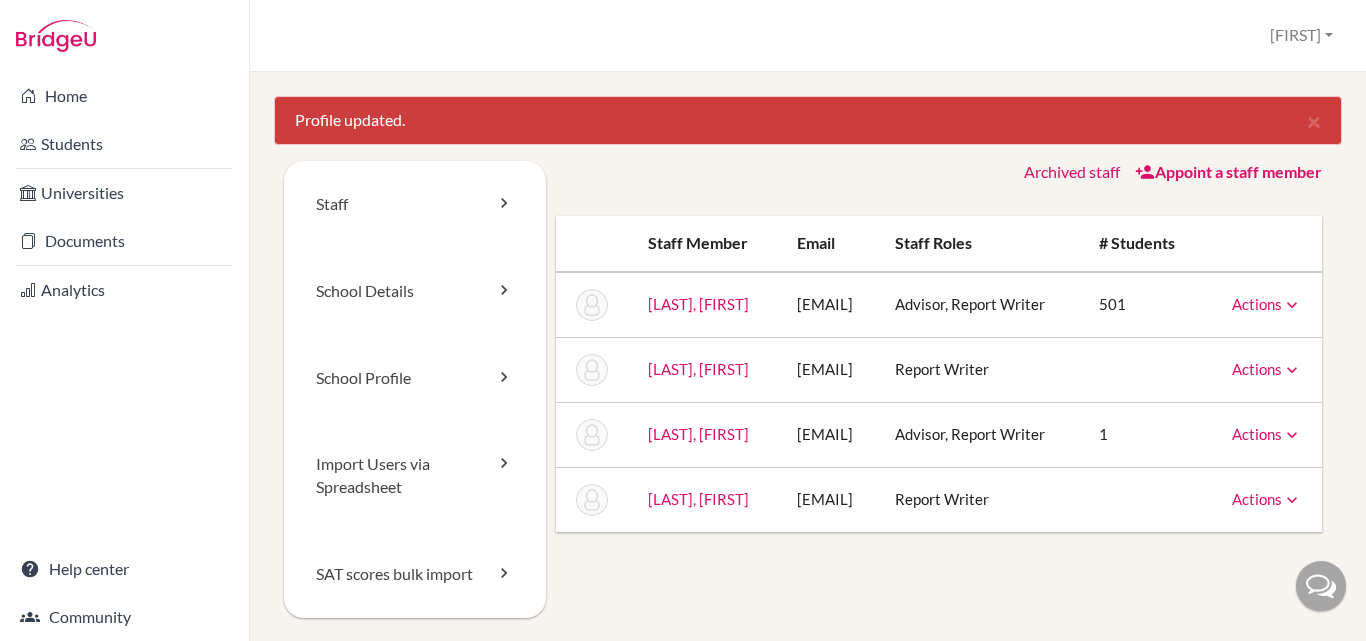 scroll, scrollTop: 0, scrollLeft: 0, axis: both 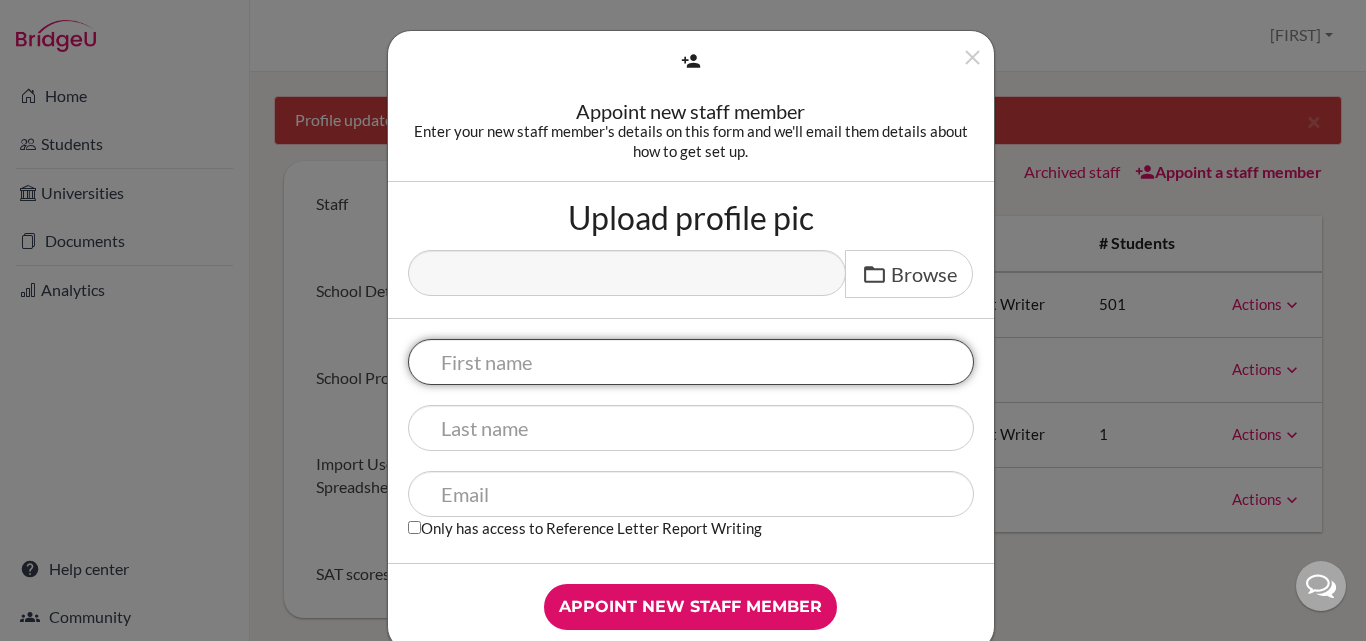 click at bounding box center [691, 362] 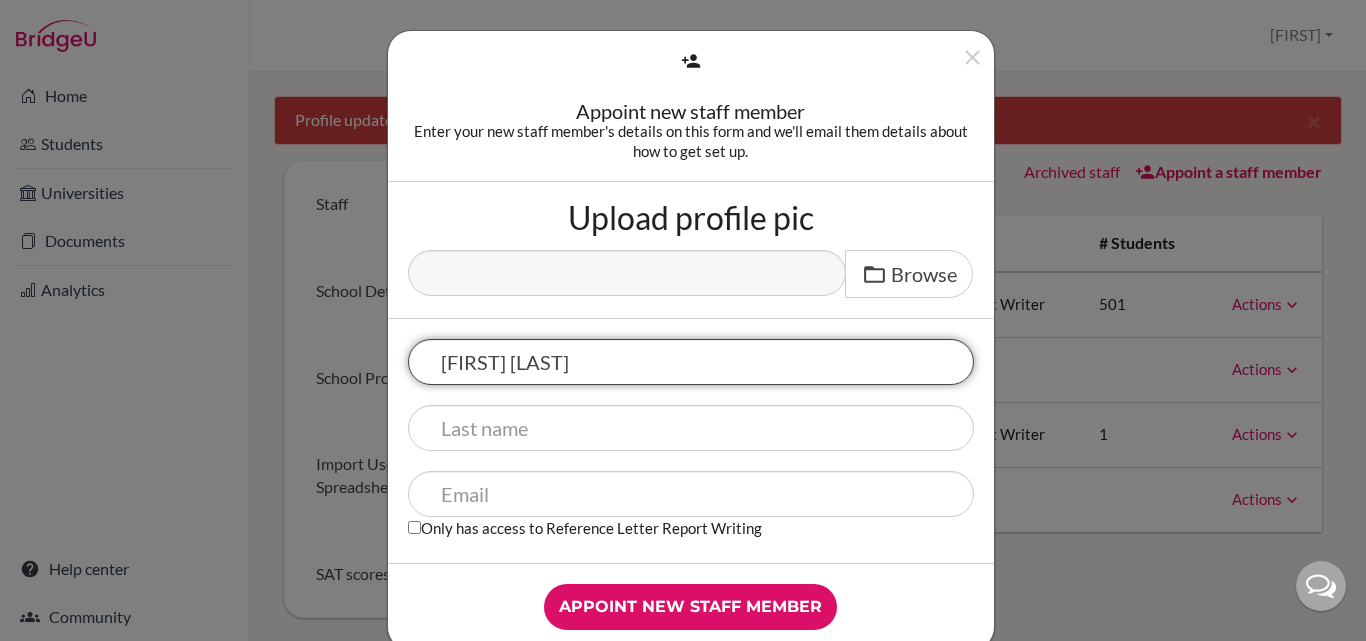 type on "Ana Maria" 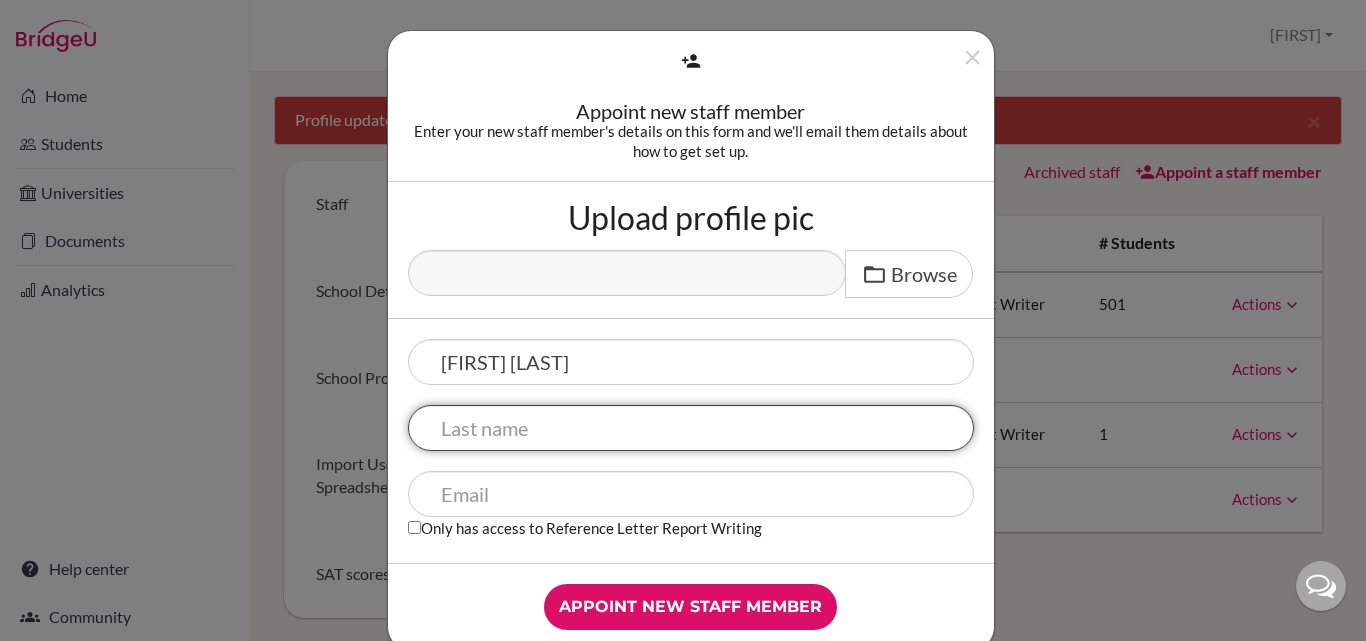 click at bounding box center [691, 428] 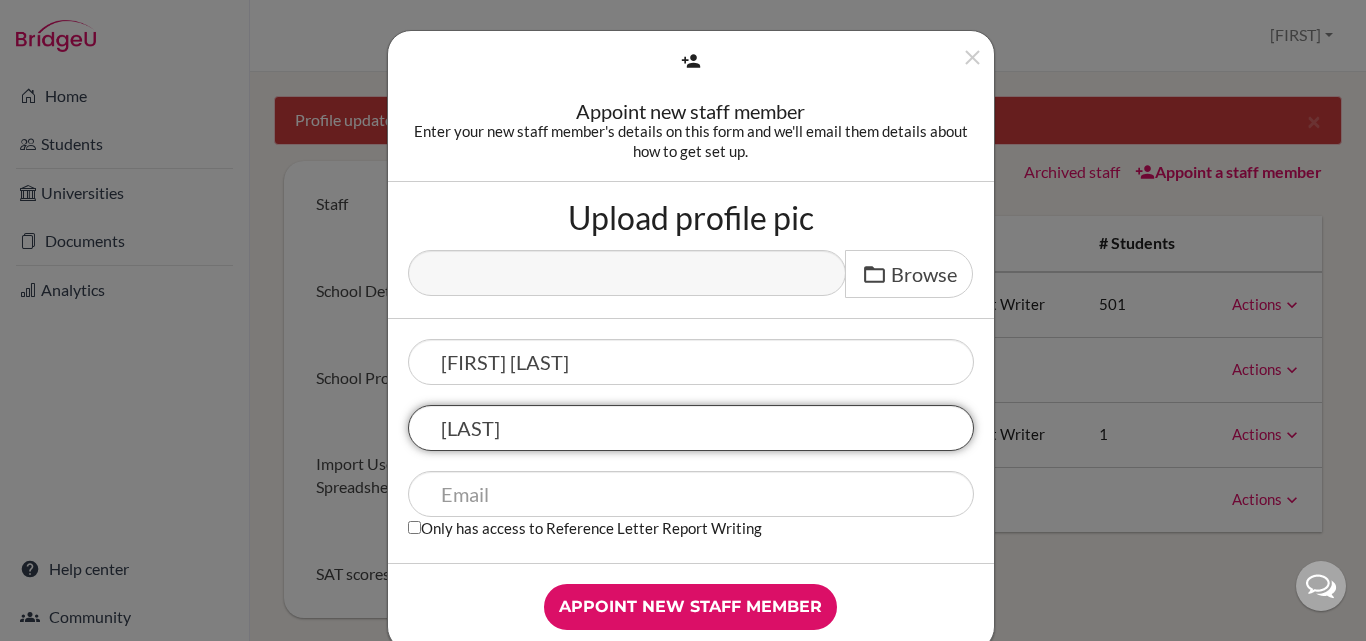 click on "NAranjo" at bounding box center [691, 428] 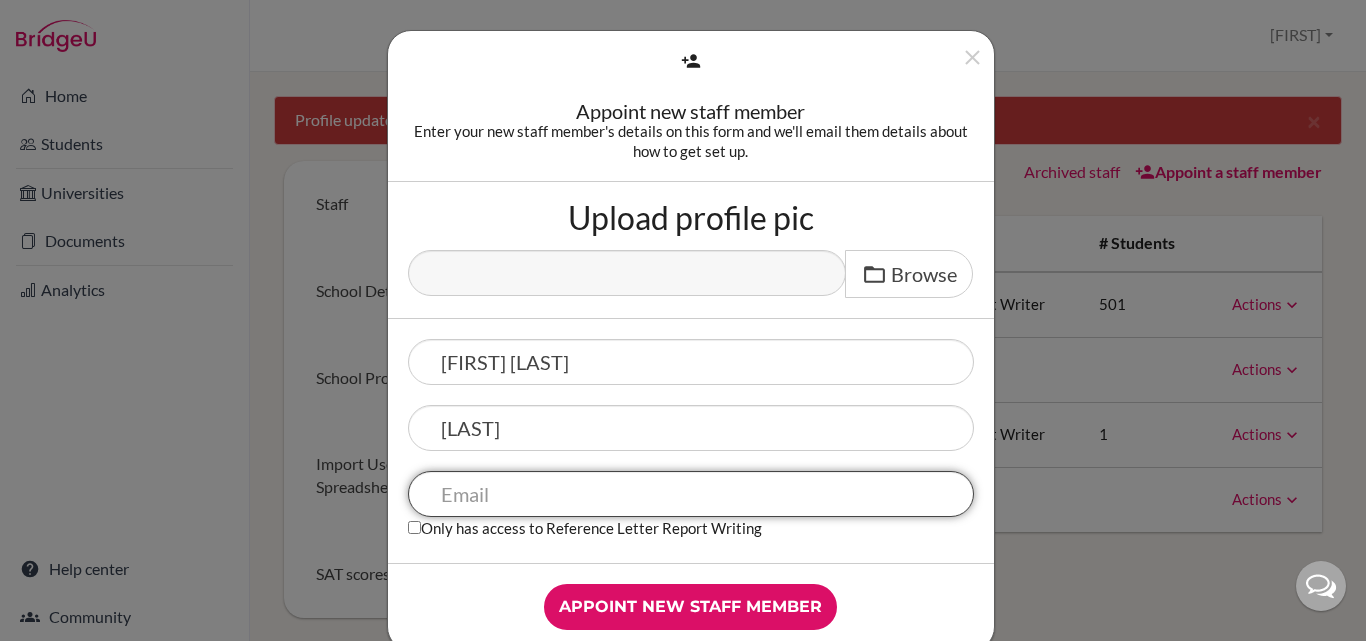 click at bounding box center (691, 494) 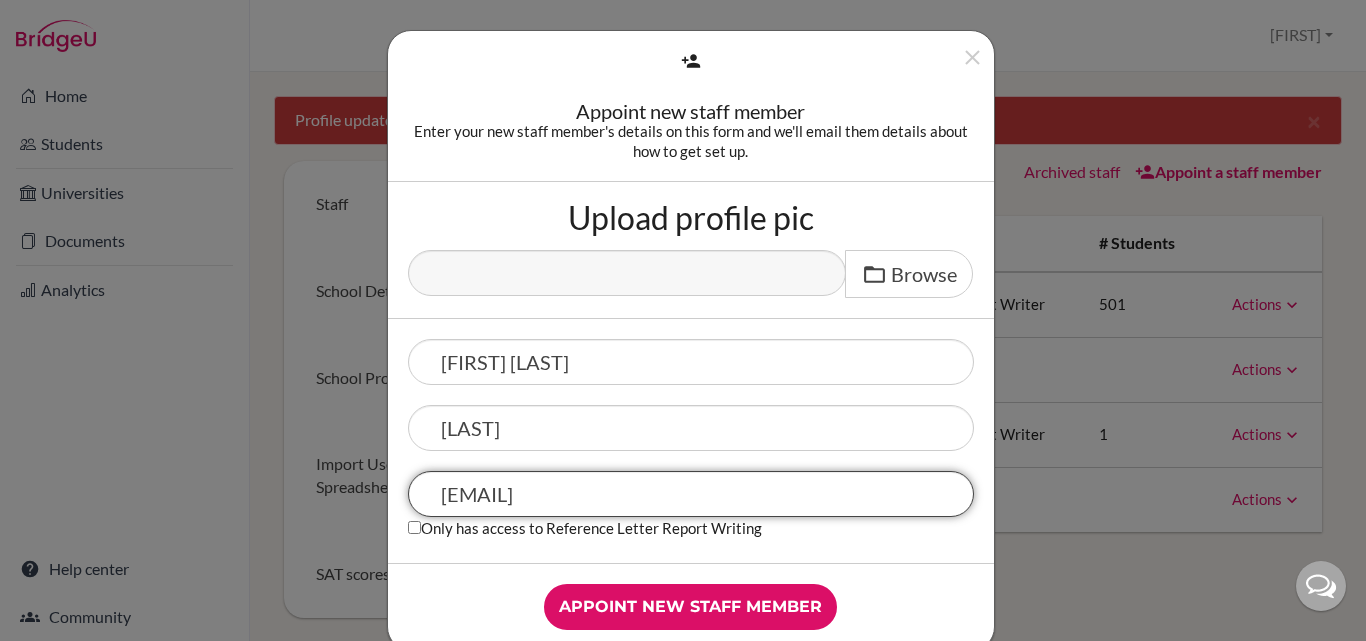 scroll, scrollTop: 40, scrollLeft: 0, axis: vertical 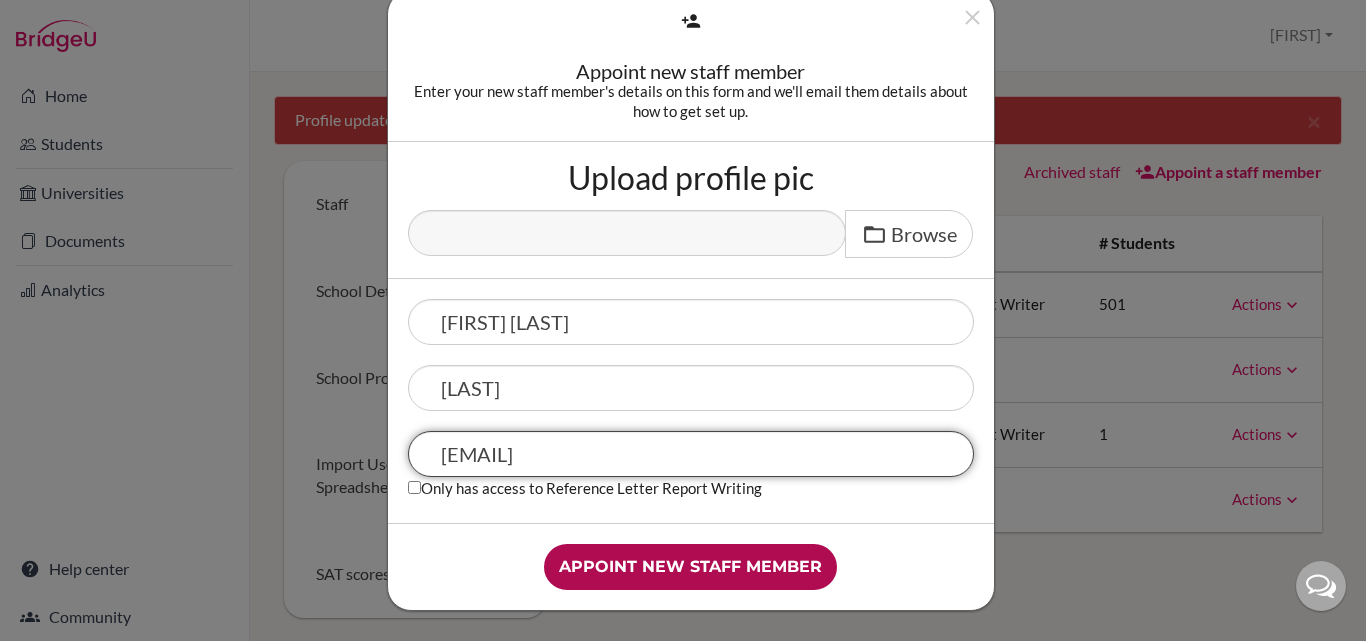 type on "amnaranjo@colegiobolivar.edu.co" 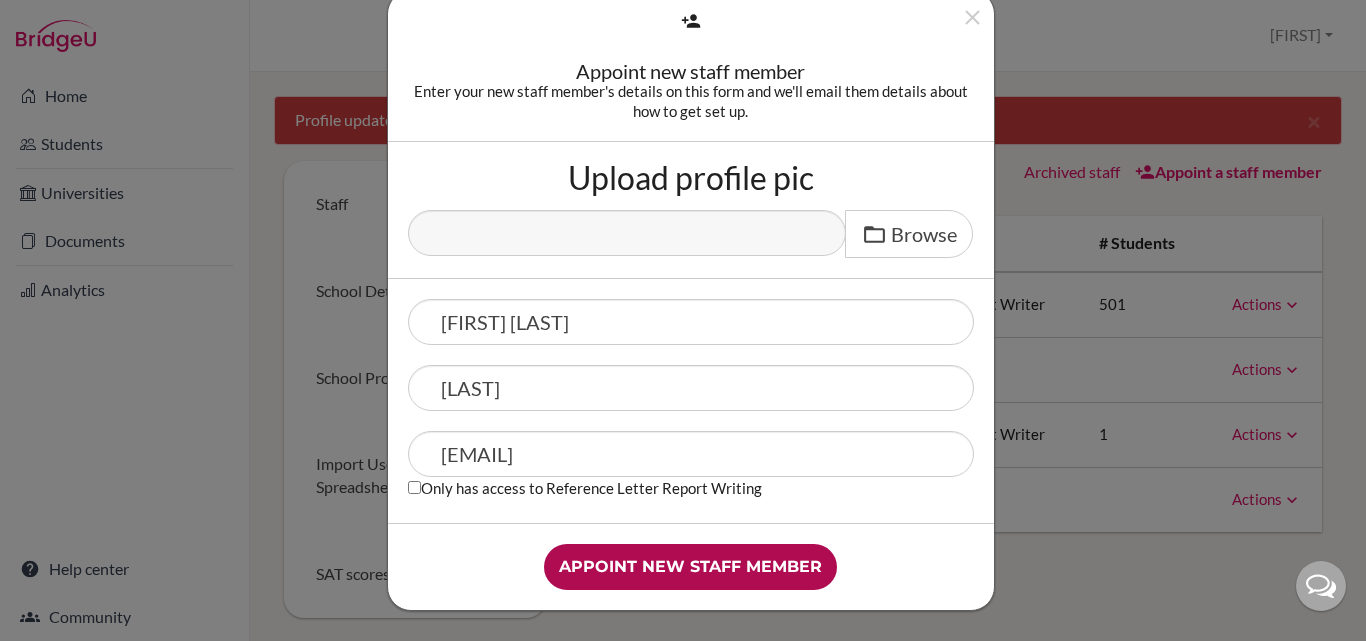 click on "Appoint new staff member" at bounding box center (690, 567) 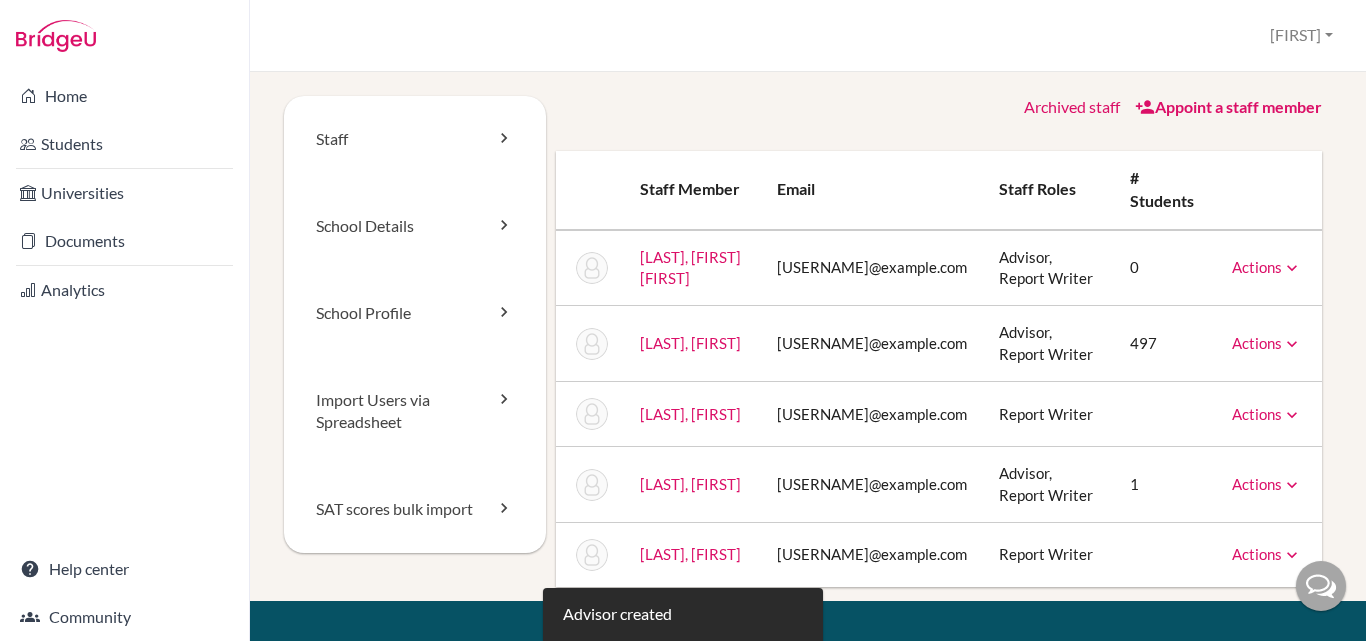 scroll, scrollTop: 0, scrollLeft: 0, axis: both 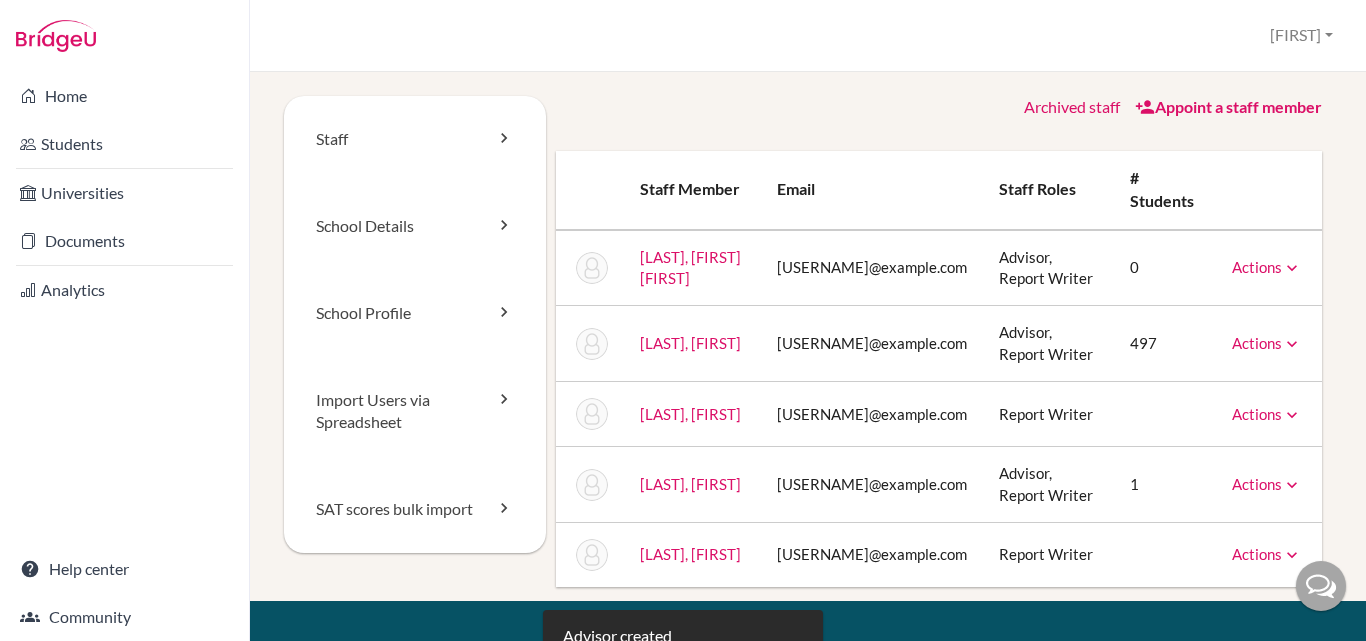 click on "Actions" at bounding box center (1267, 267) 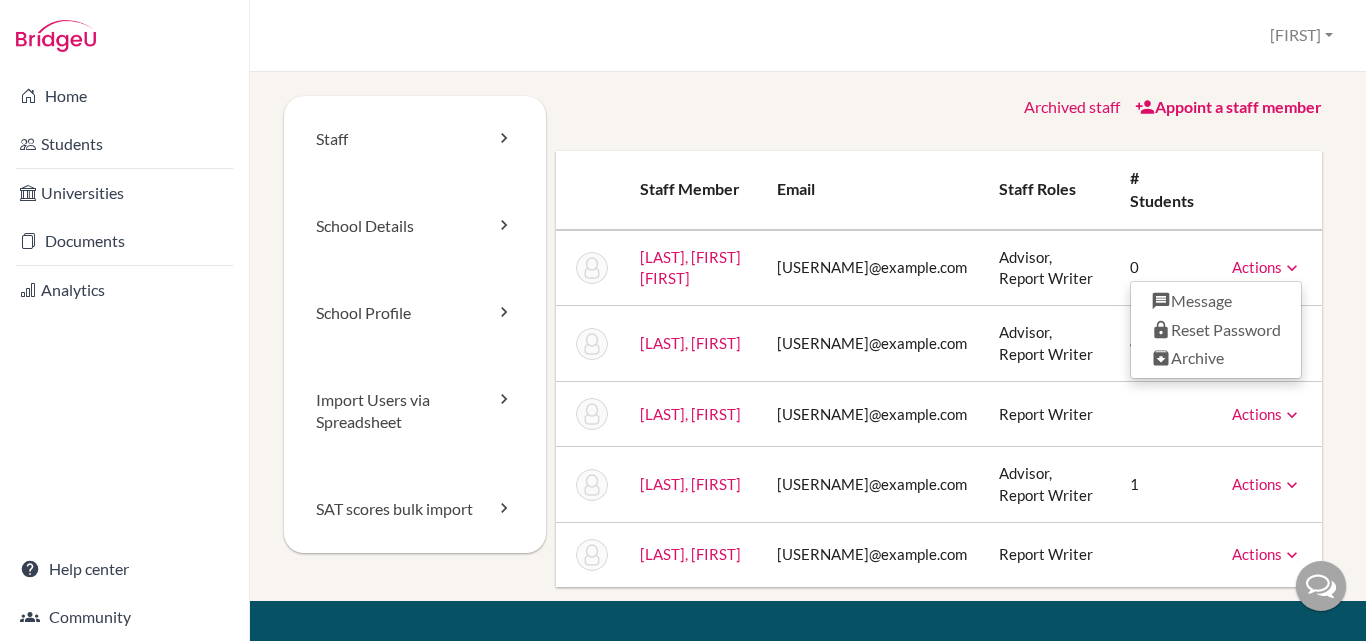 scroll, scrollTop: 103, scrollLeft: 0, axis: vertical 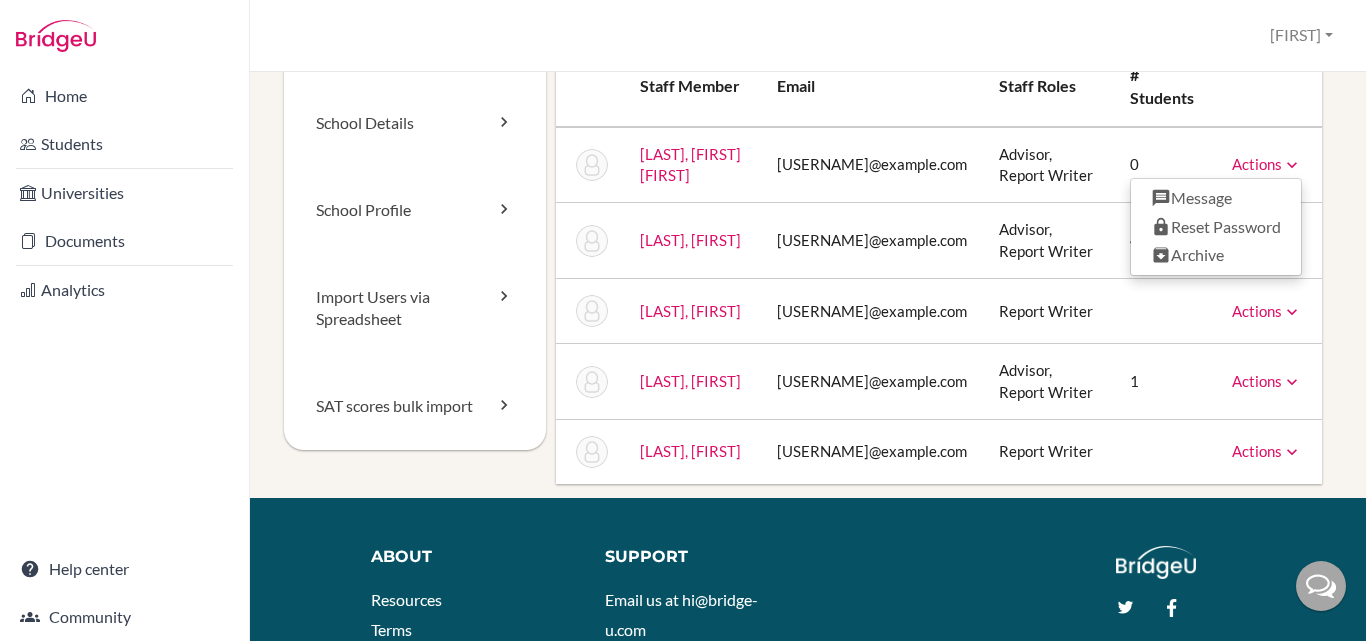 click on "Actions" at bounding box center [1267, 381] 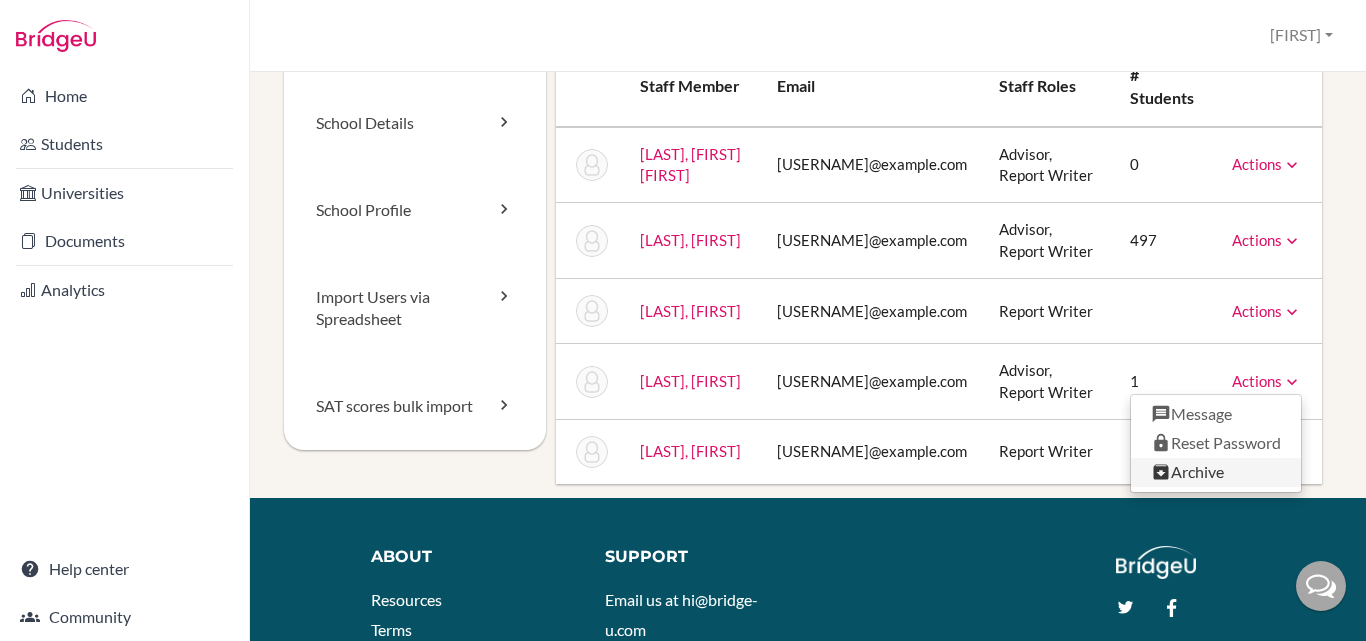 click on "Archive" at bounding box center (1216, 472) 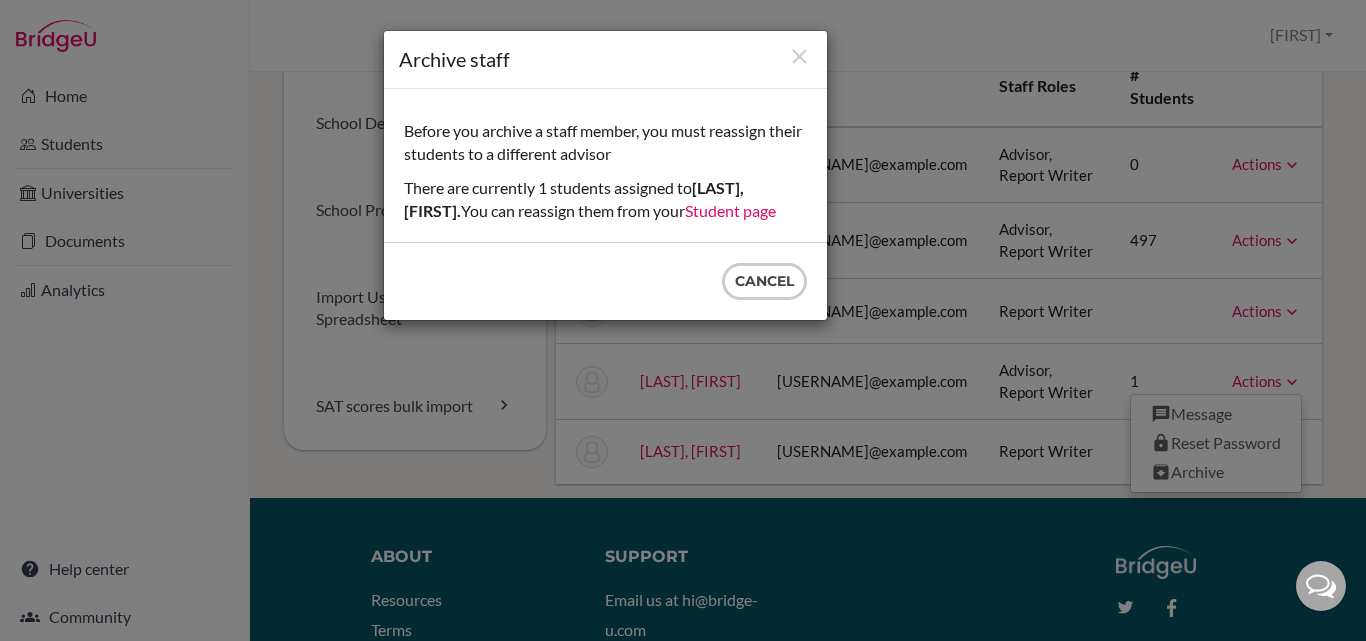 click on "Student page" at bounding box center [730, 210] 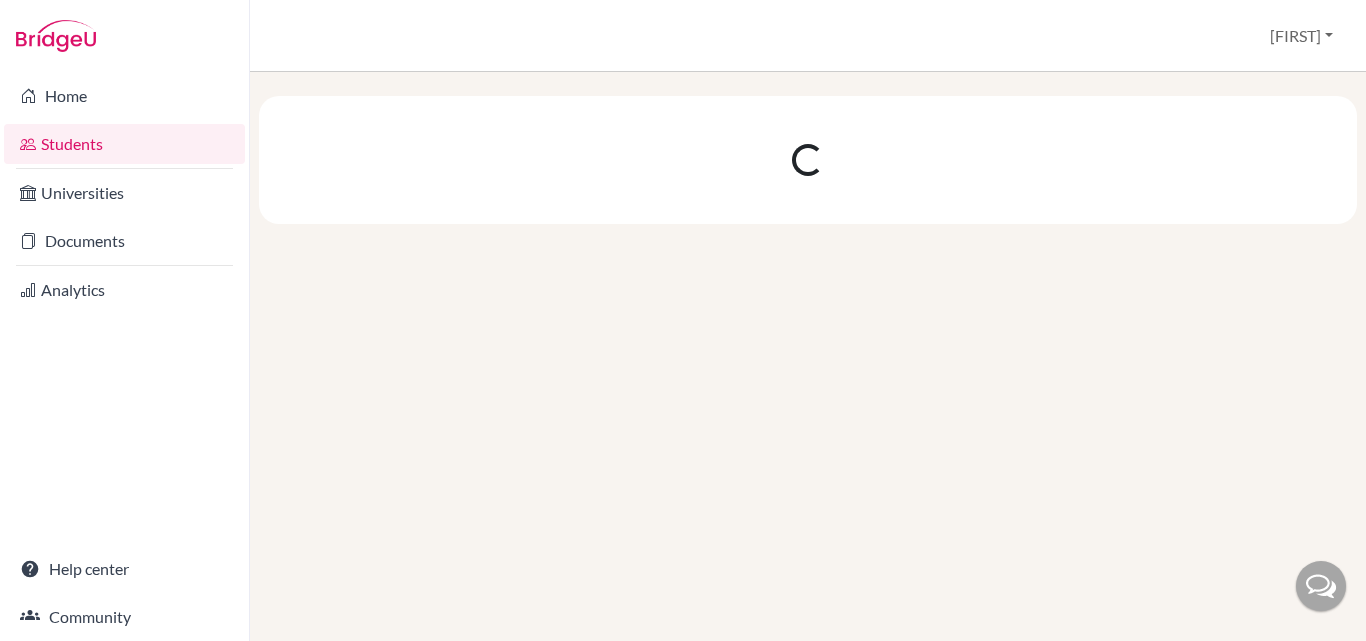 scroll, scrollTop: 0, scrollLeft: 0, axis: both 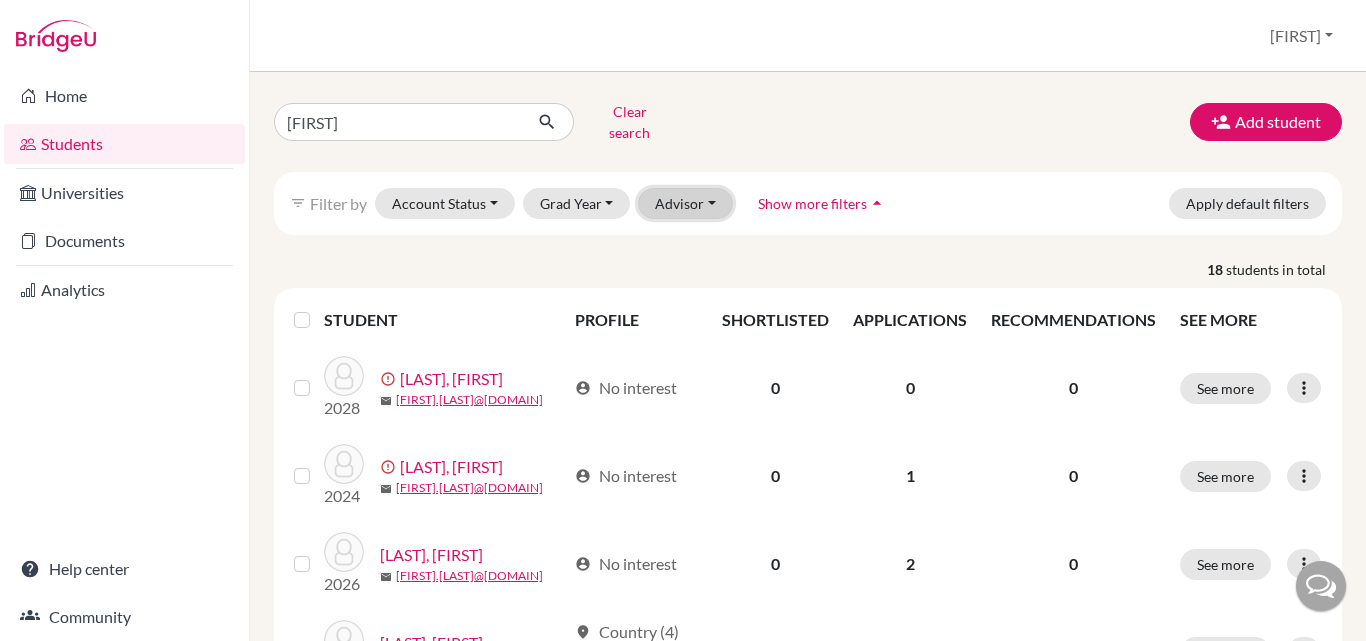 click on "Advisor" at bounding box center (685, 203) 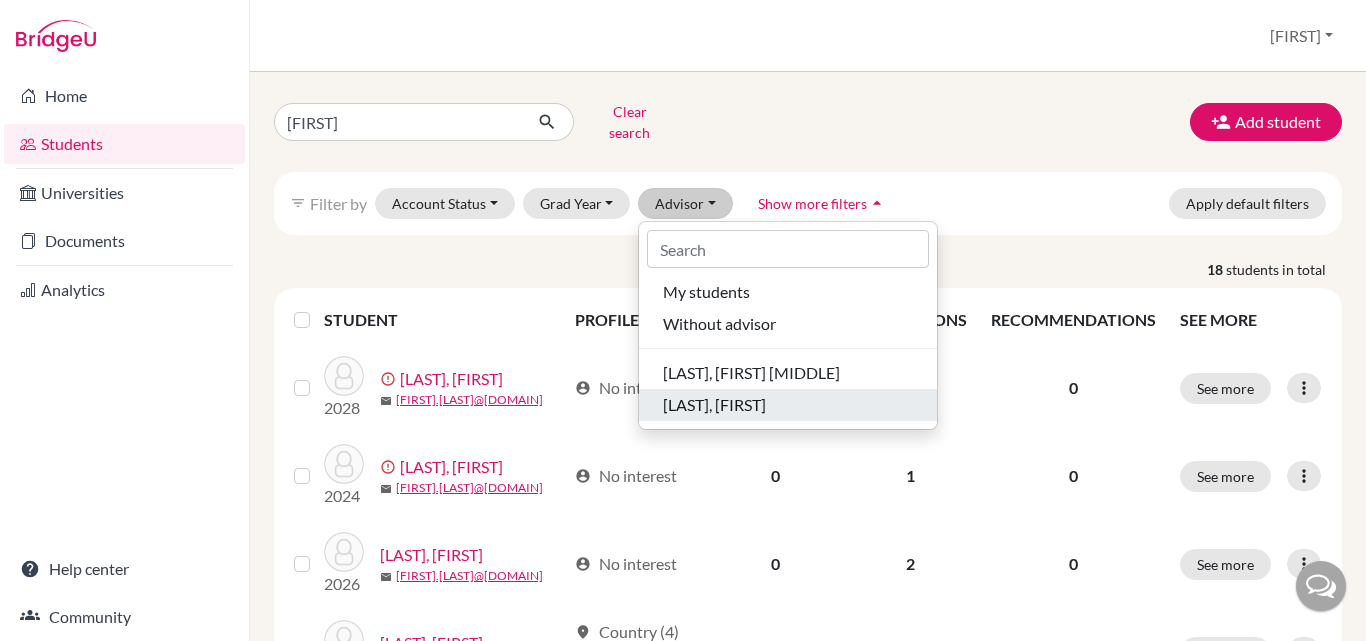 click on "[LAST], [FIRST]" at bounding box center (714, 405) 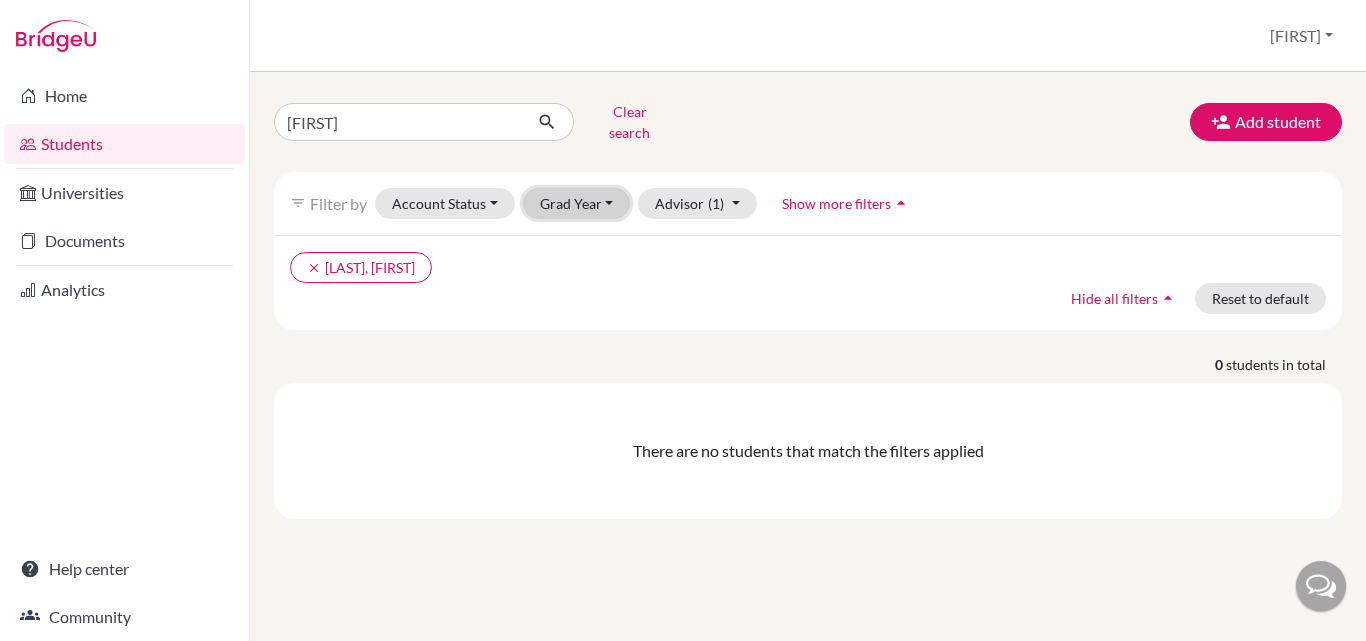 click on "Grad Year" at bounding box center (577, 203) 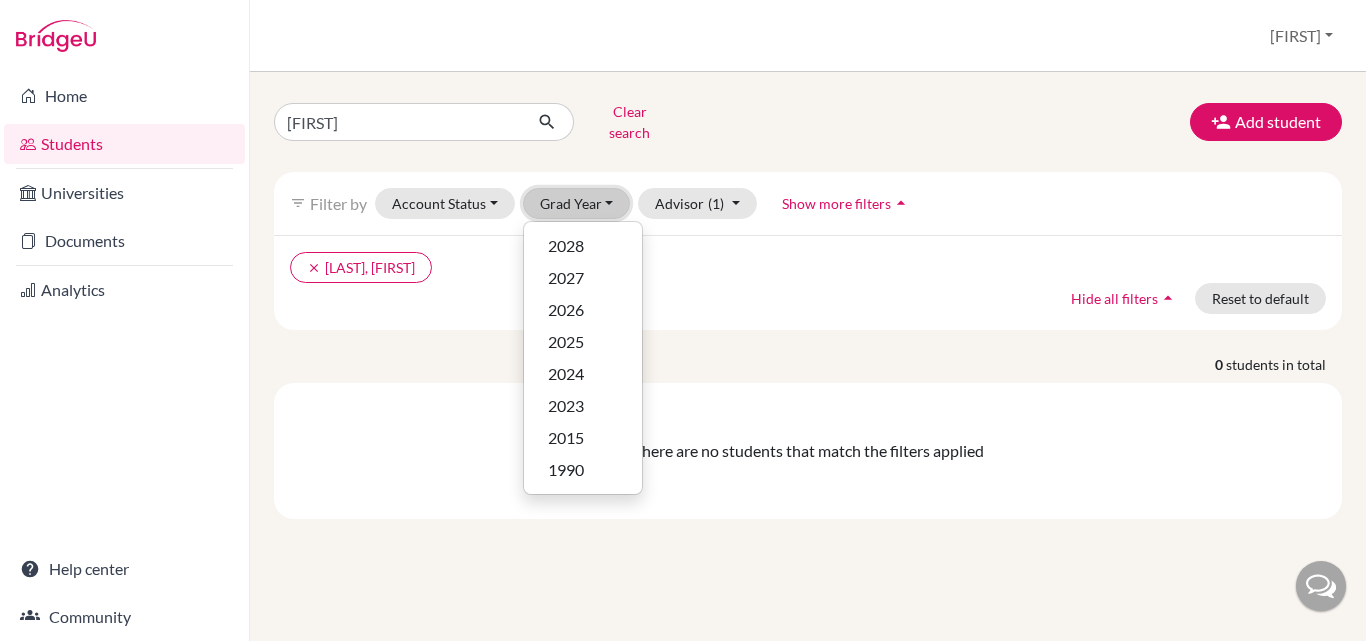 click on "Grad Year" at bounding box center (577, 203) 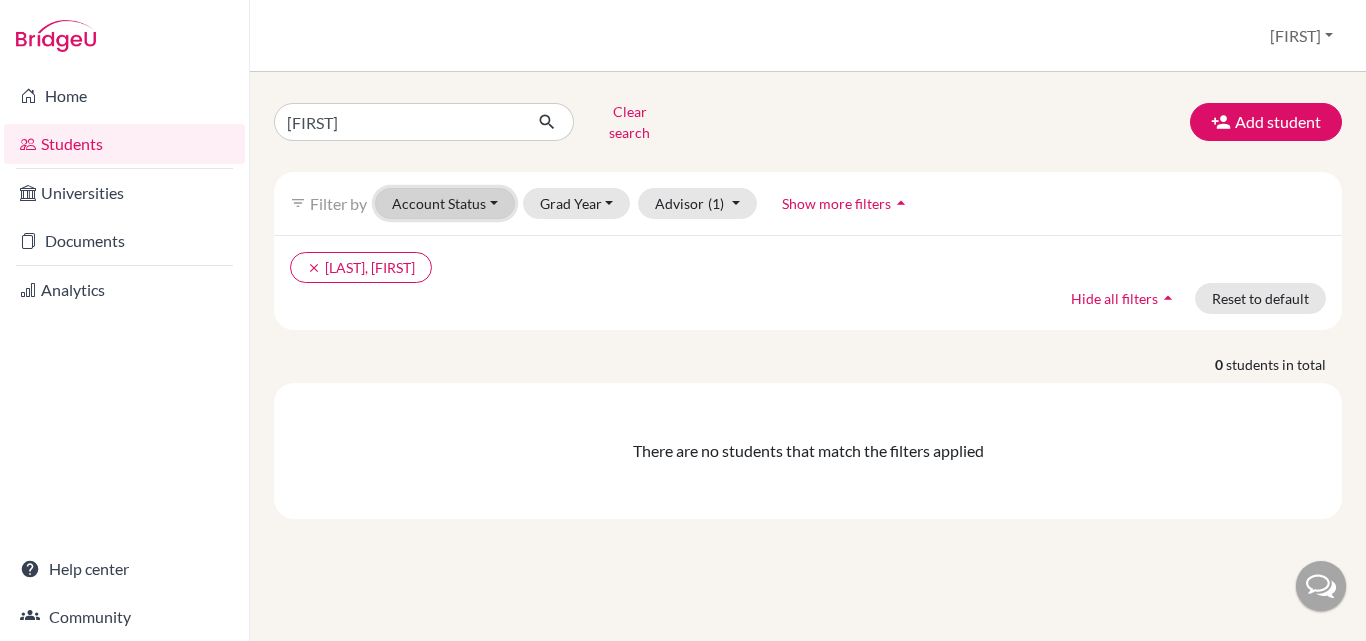 click on "Account Status" at bounding box center [445, 203] 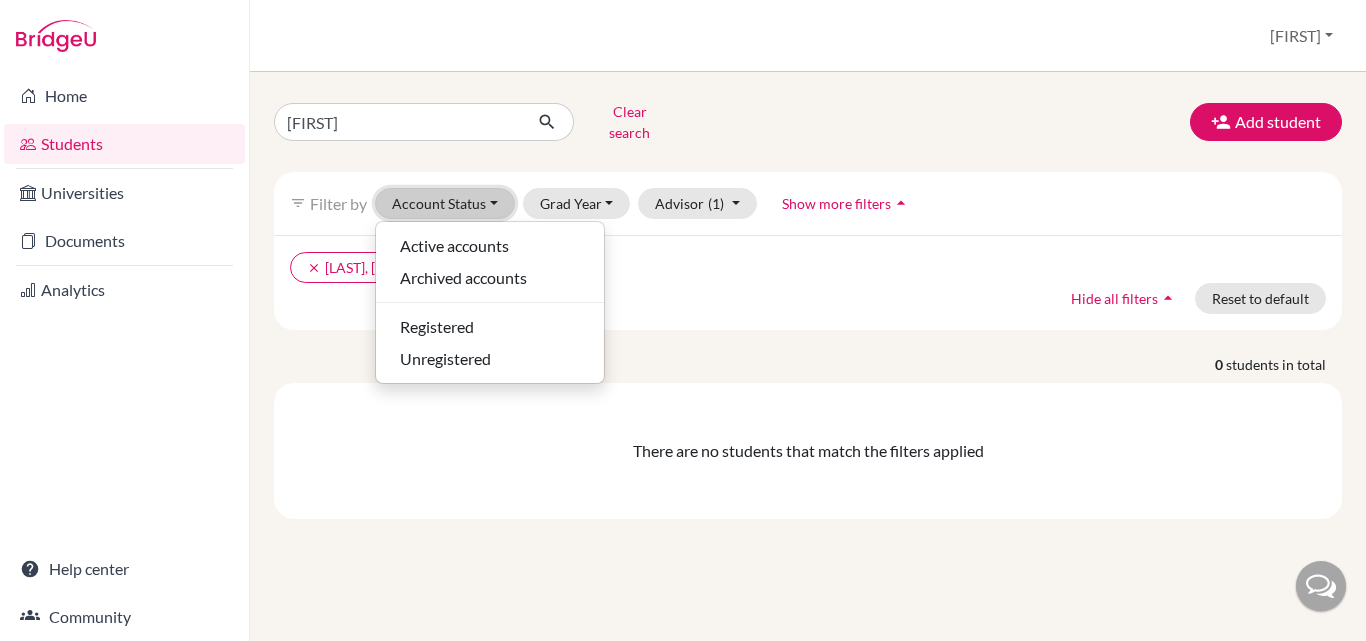 click on "Account Status" at bounding box center (445, 203) 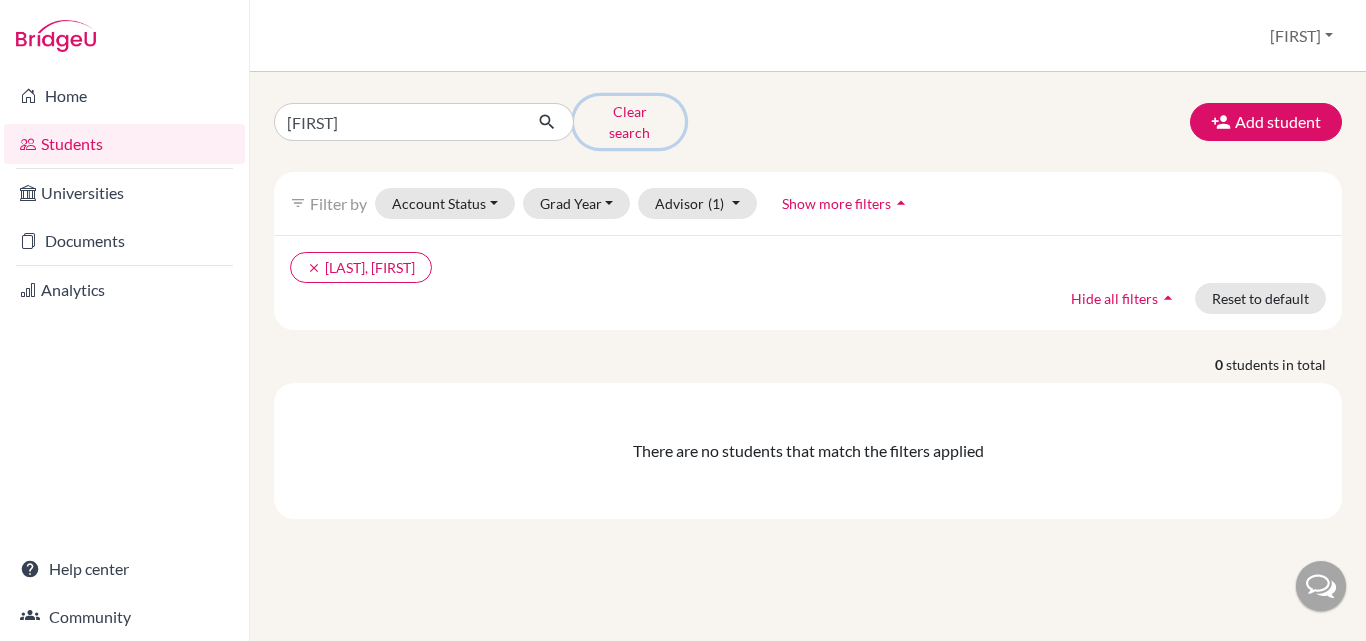 click on "Clear search" at bounding box center [629, 122] 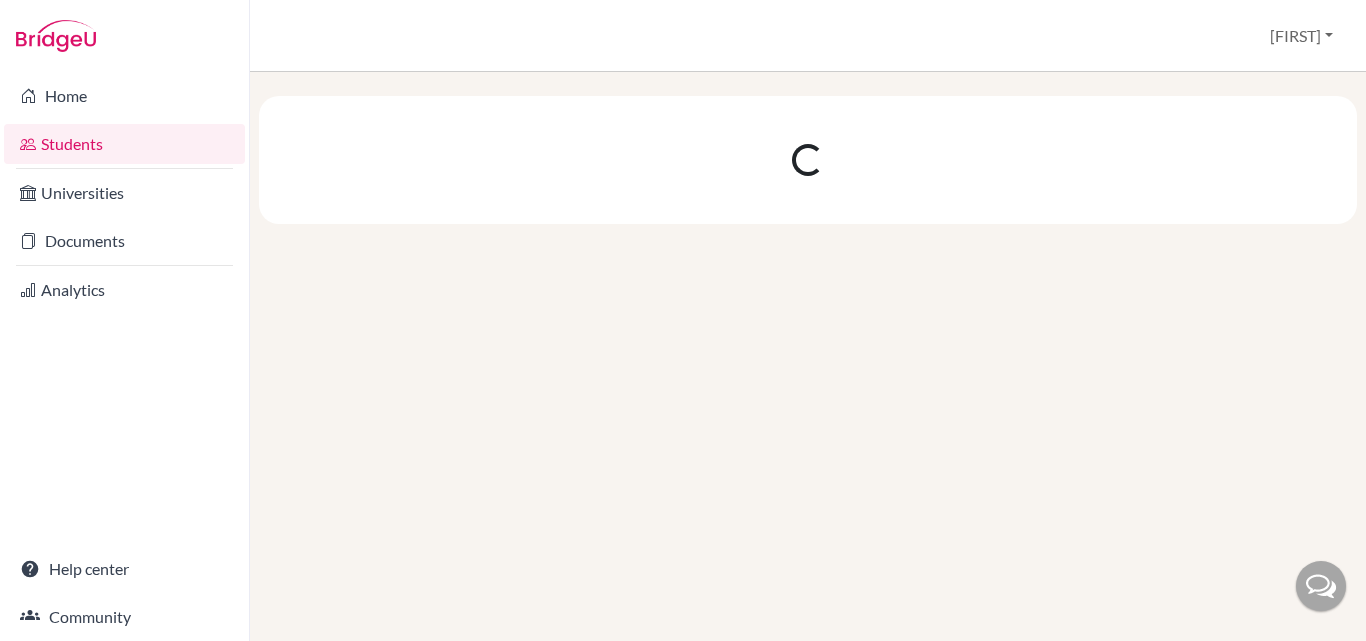 scroll, scrollTop: 0, scrollLeft: 0, axis: both 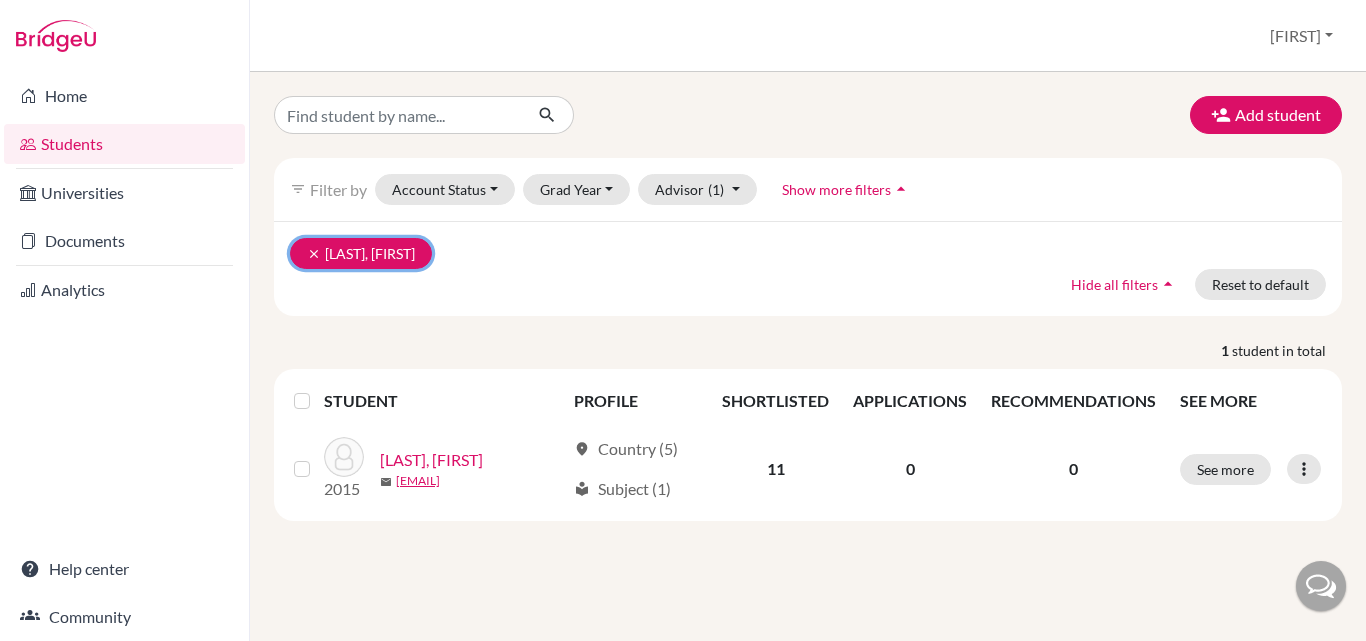 click on "clear Sanint, Isabel" at bounding box center [361, 253] 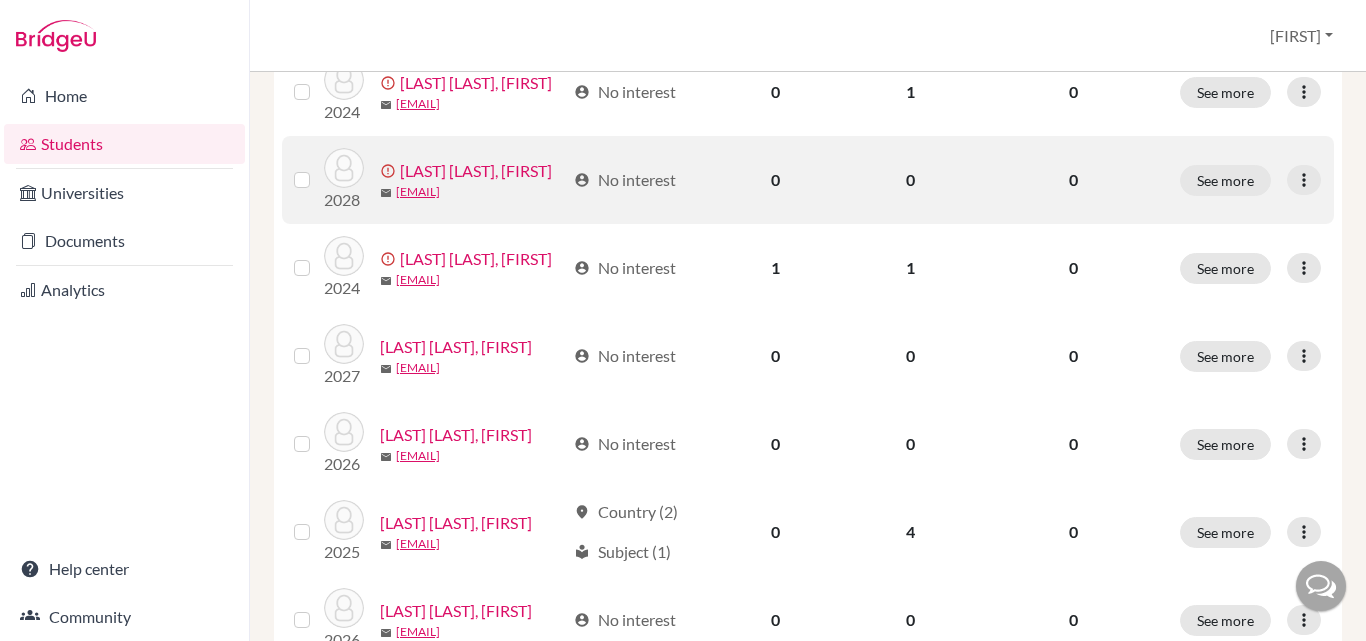 scroll, scrollTop: 0, scrollLeft: 0, axis: both 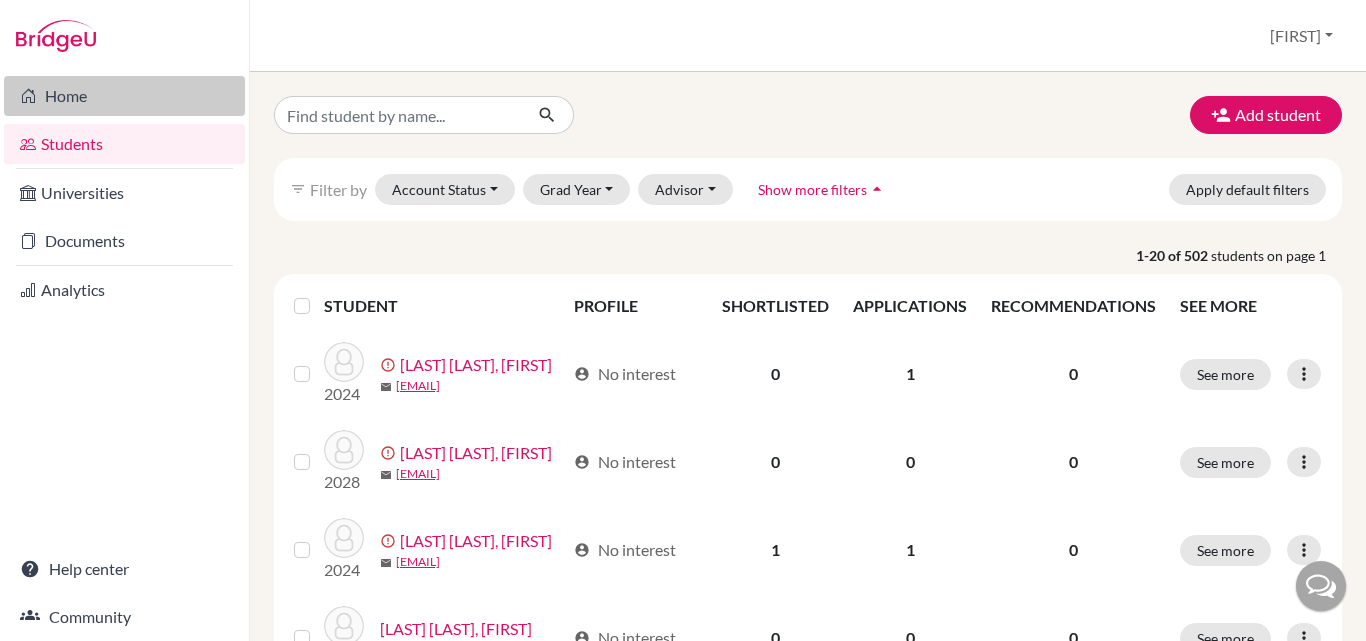 click on "Home" at bounding box center (124, 96) 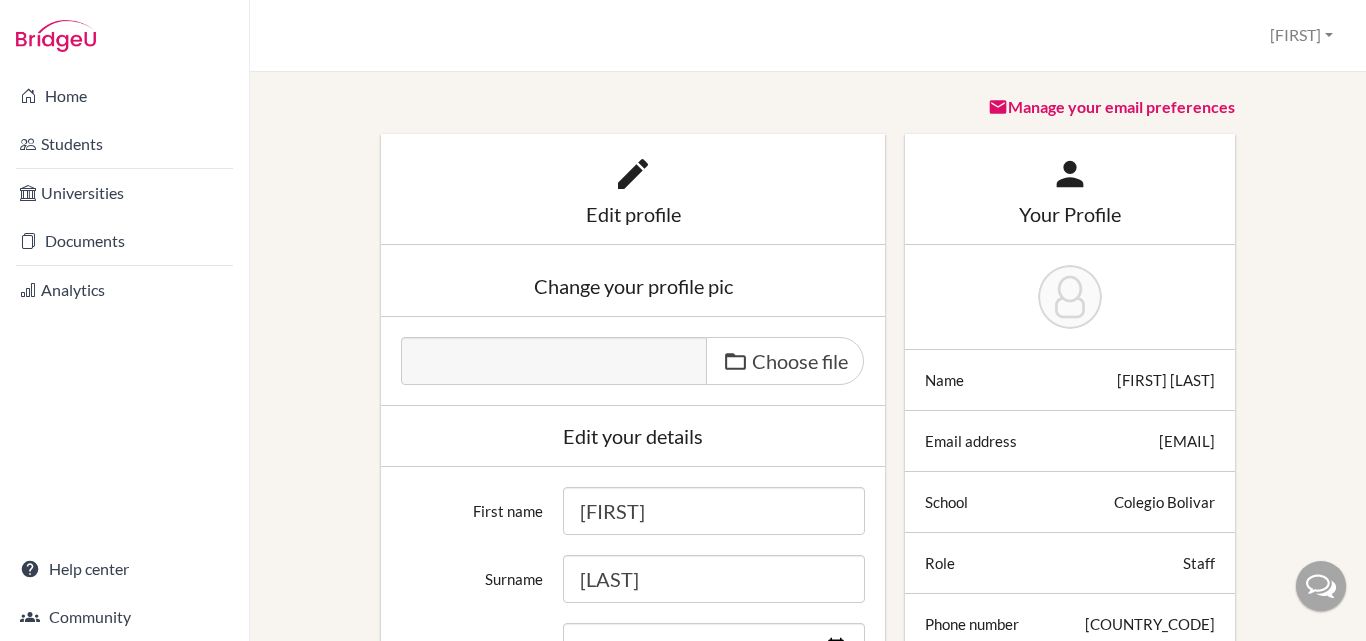 scroll, scrollTop: 0, scrollLeft: 0, axis: both 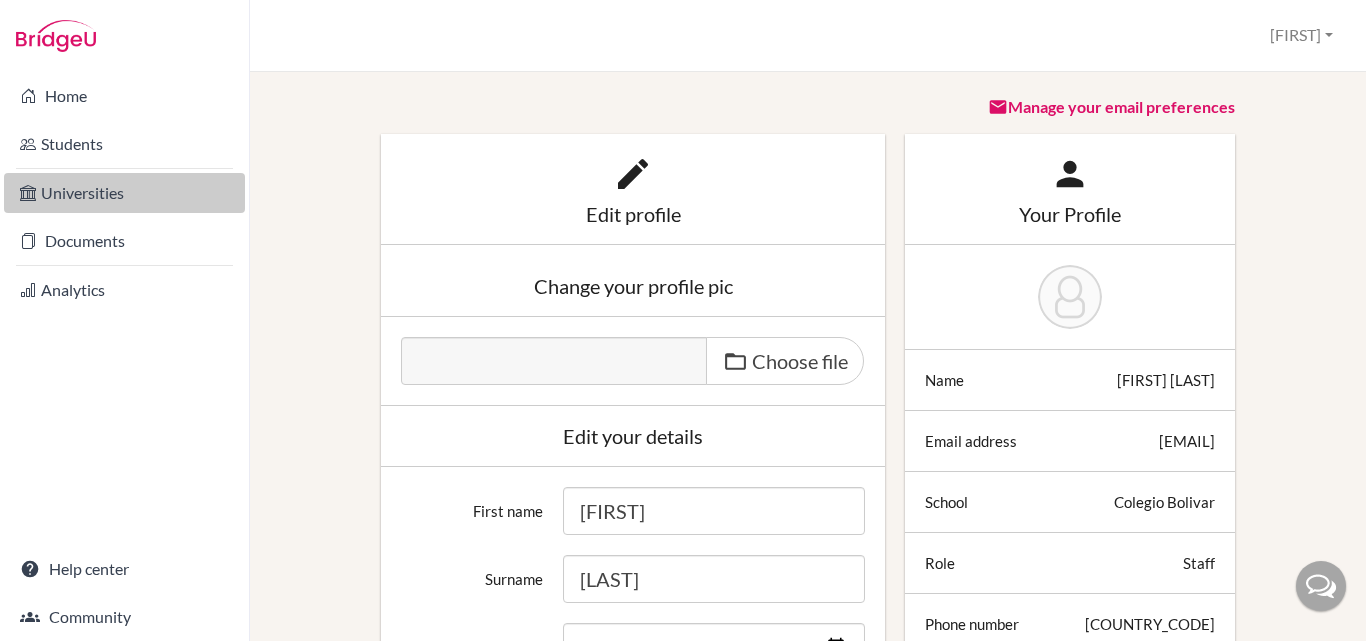 click on "Universities" at bounding box center (124, 193) 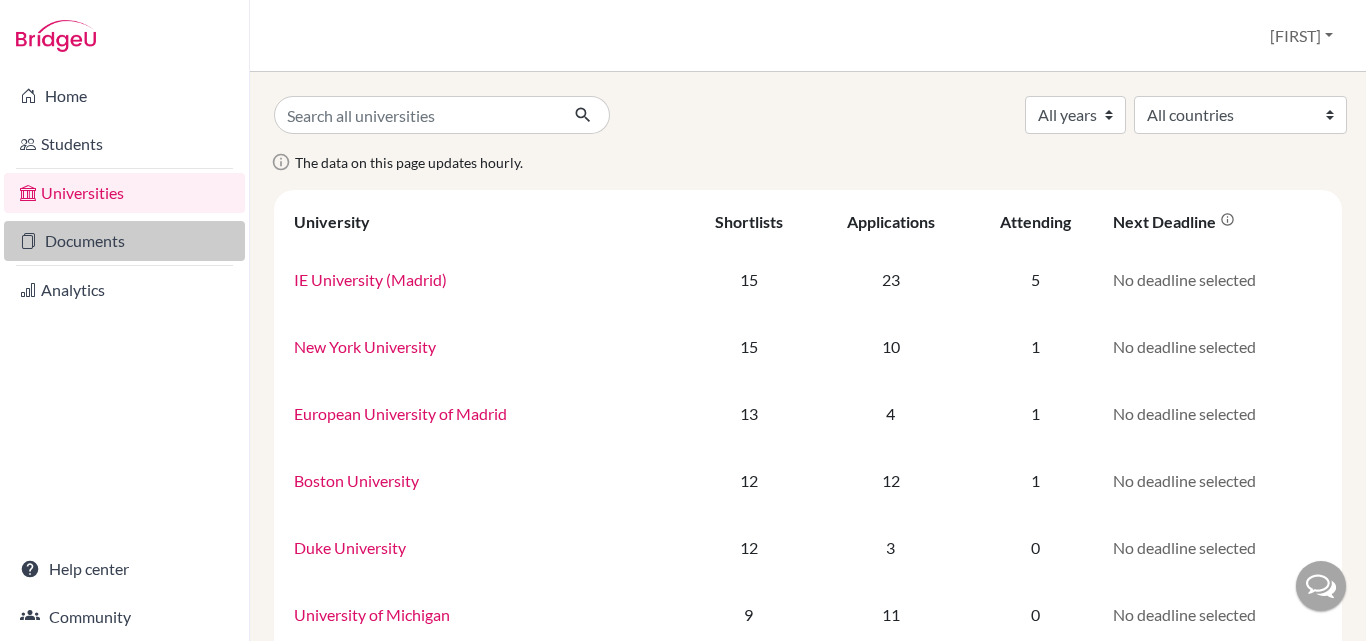 scroll, scrollTop: 0, scrollLeft: 0, axis: both 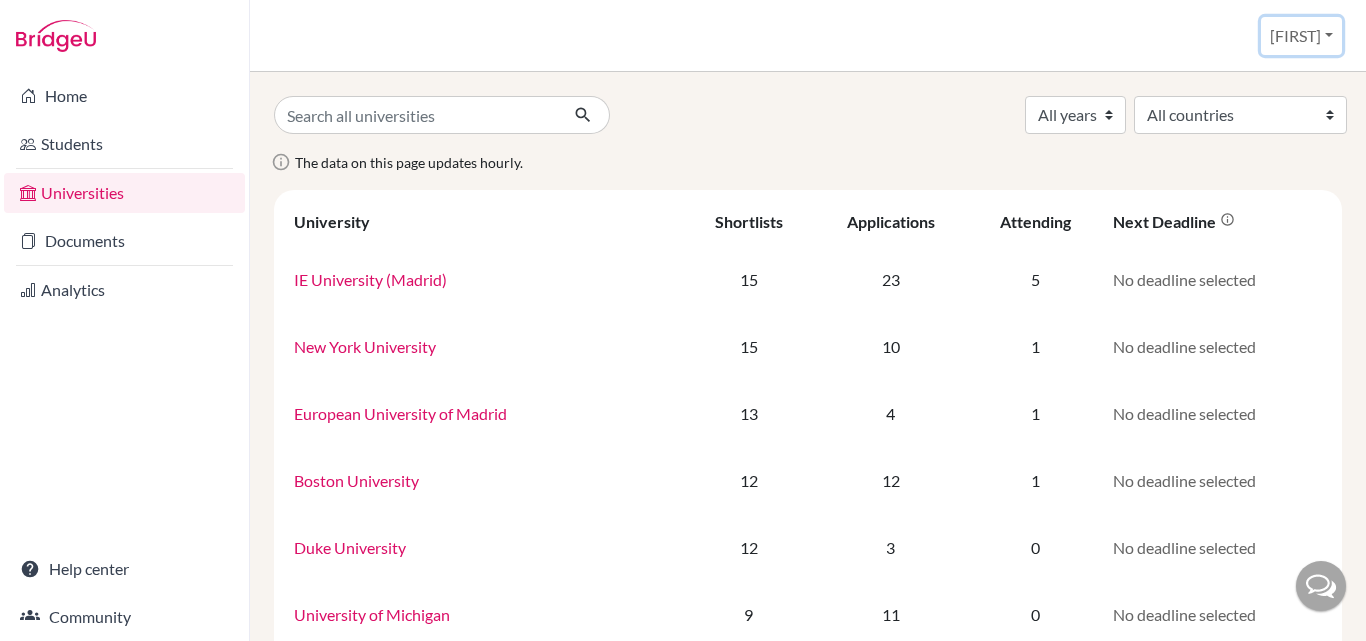 click on "[FIRST]" at bounding box center [1301, 36] 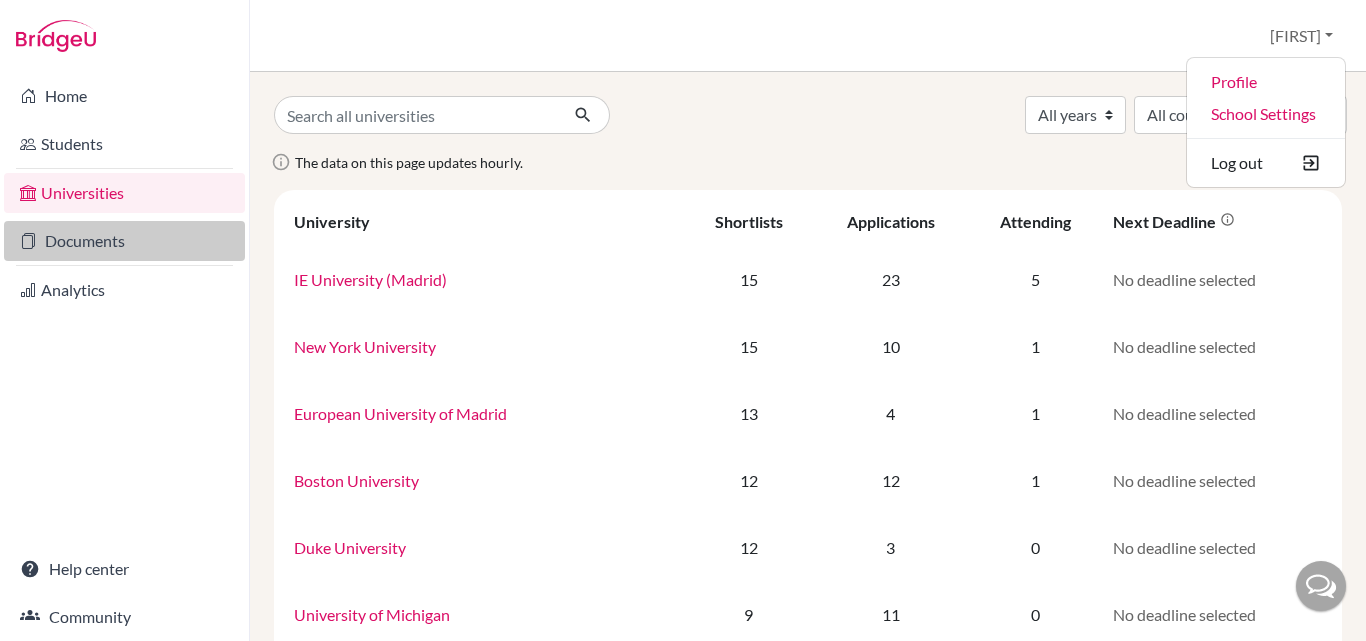 click on "Documents" at bounding box center (124, 241) 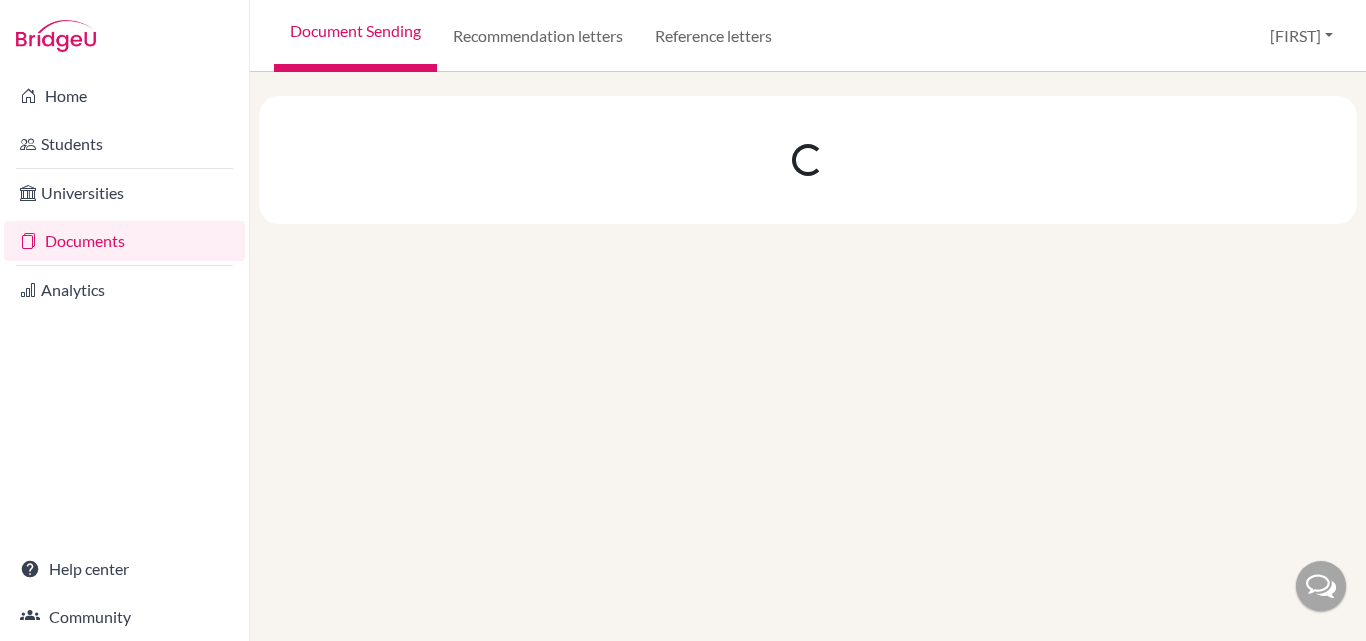 scroll, scrollTop: 0, scrollLeft: 0, axis: both 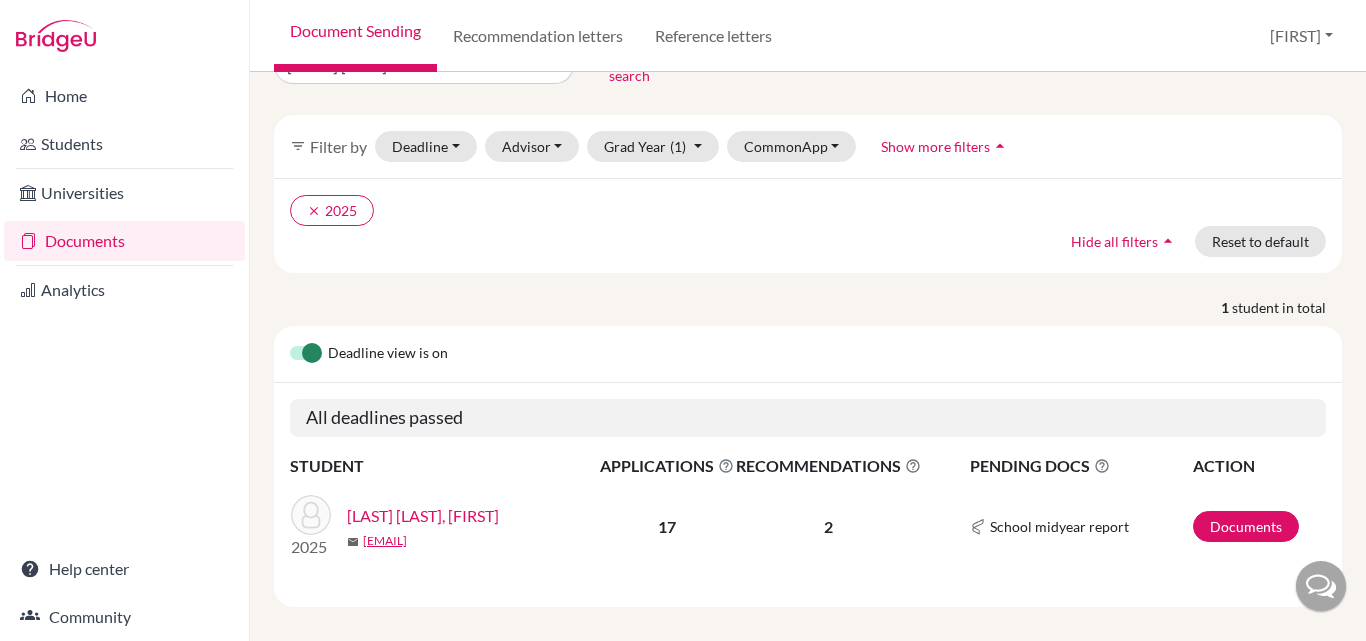 click on "[LAST] [LAST], [FIRST]" at bounding box center [423, 516] 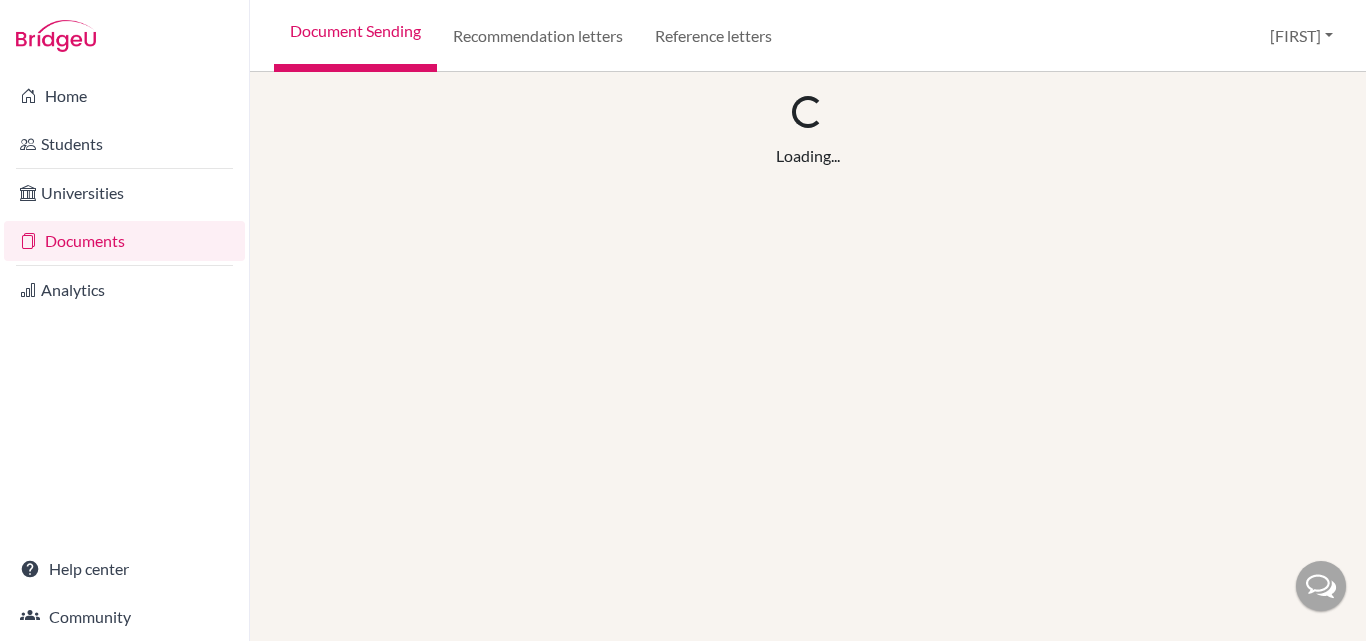 scroll, scrollTop: 0, scrollLeft: 0, axis: both 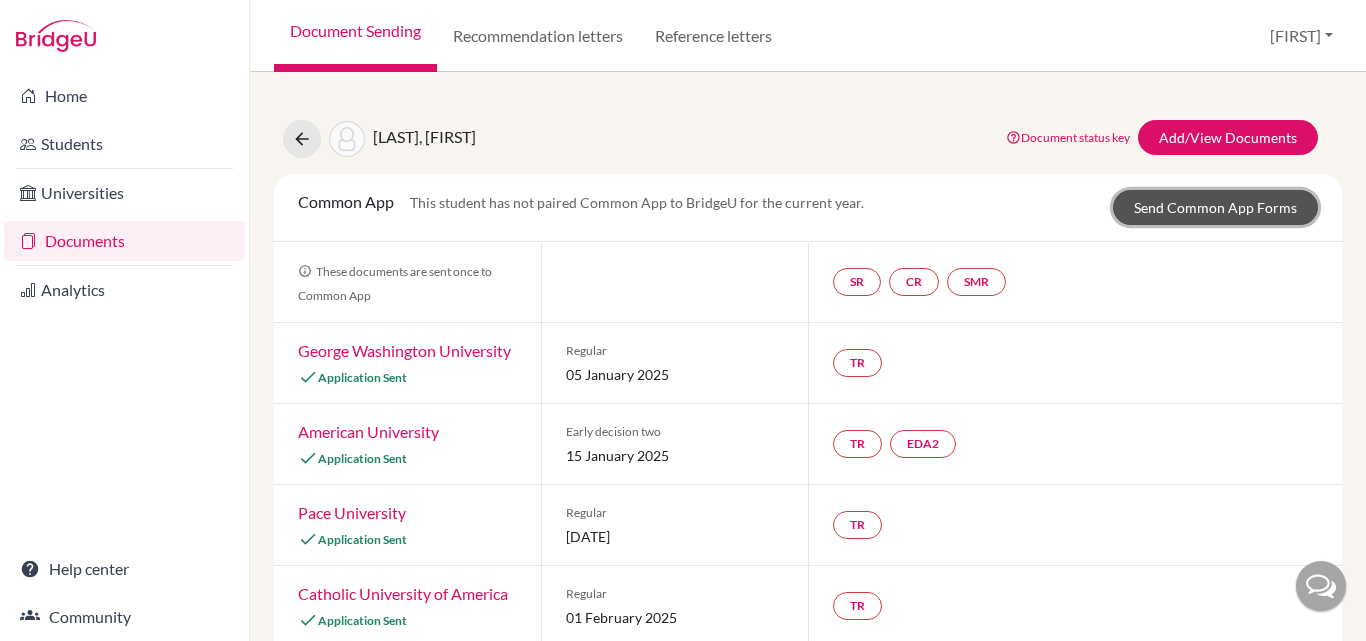 click on "Send Common App Forms" at bounding box center (1215, 207) 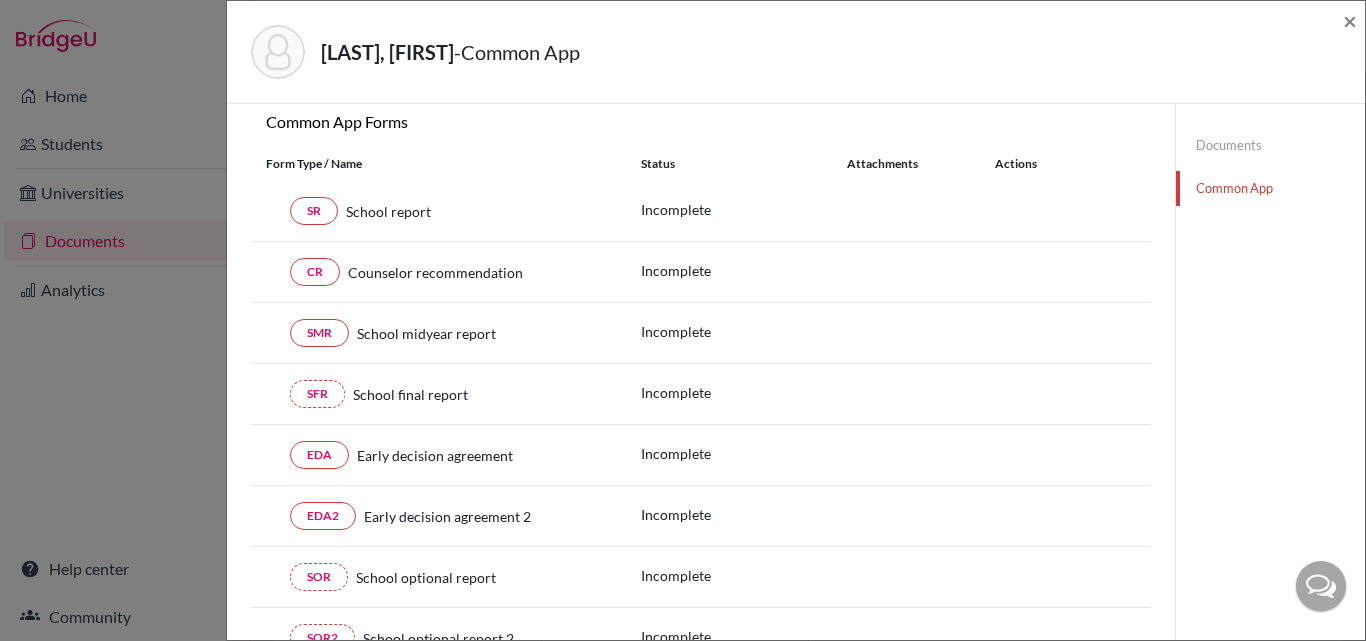 scroll, scrollTop: 0, scrollLeft: 0, axis: both 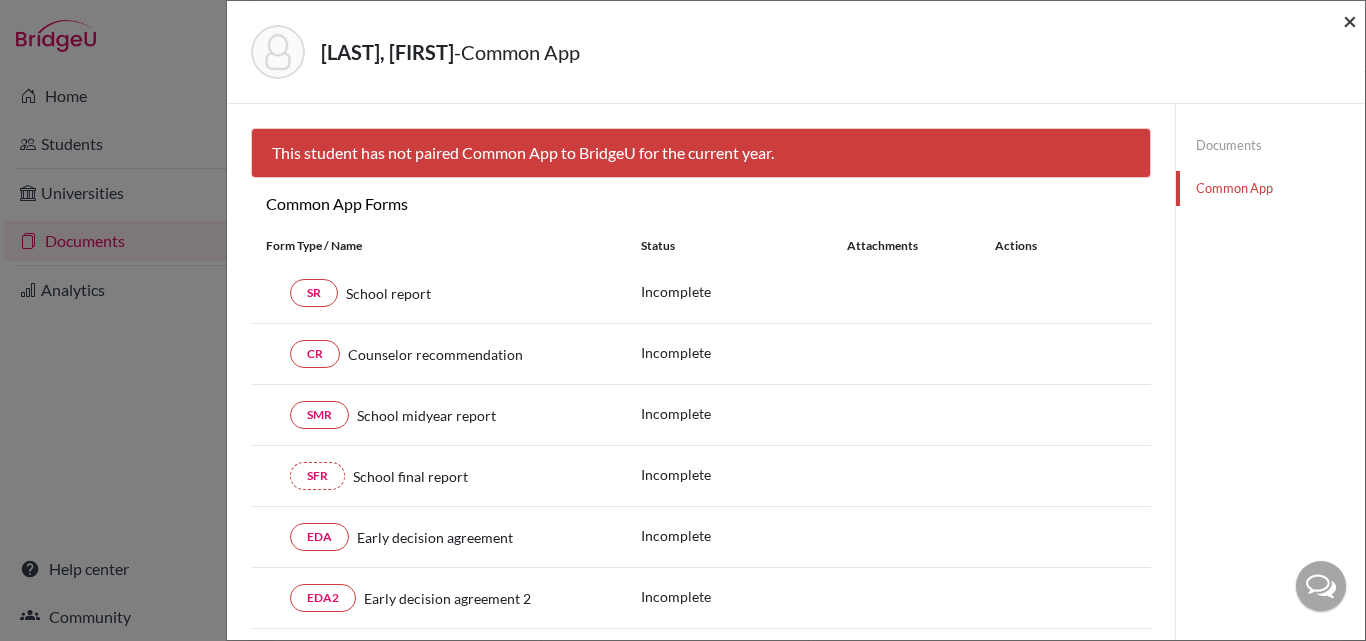 click on "×" at bounding box center (1350, 20) 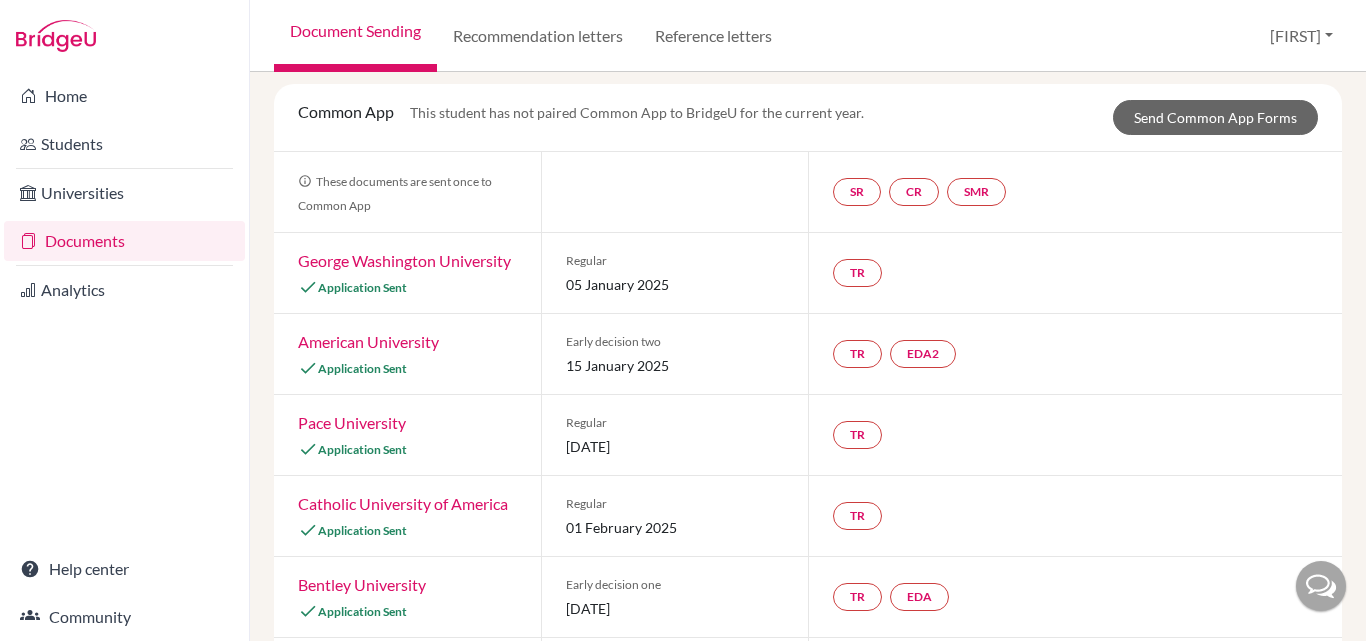 scroll, scrollTop: 0, scrollLeft: 0, axis: both 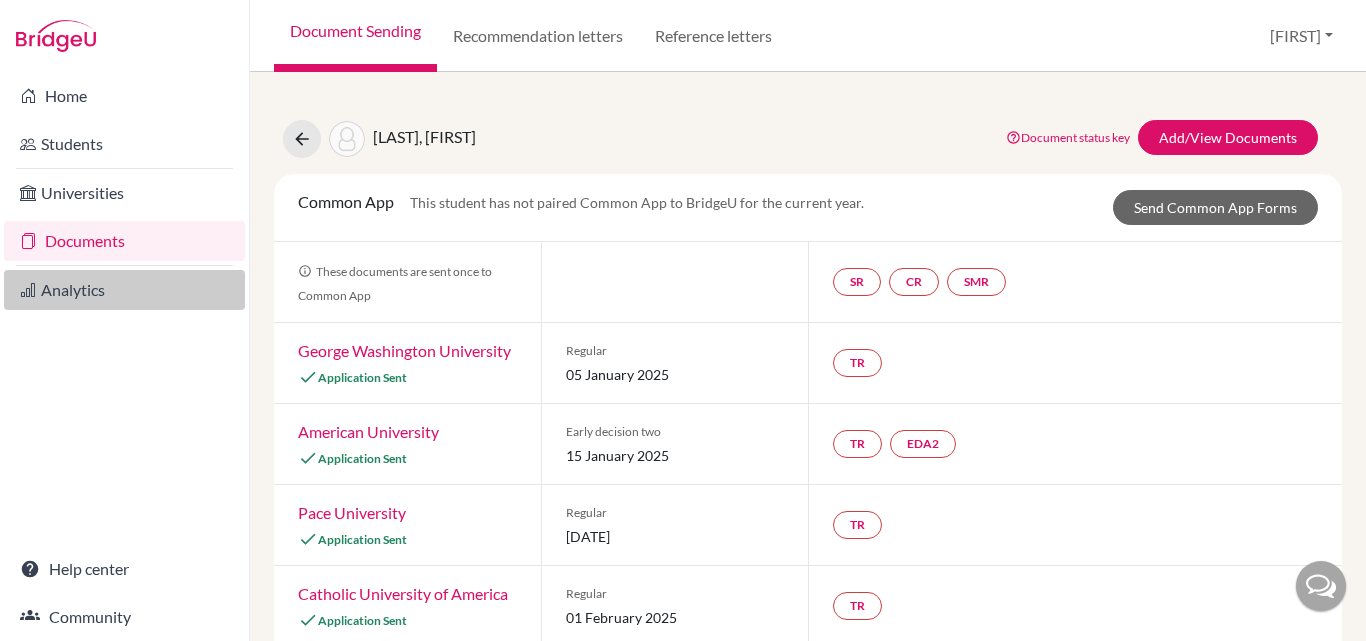 click on "Analytics" at bounding box center [124, 290] 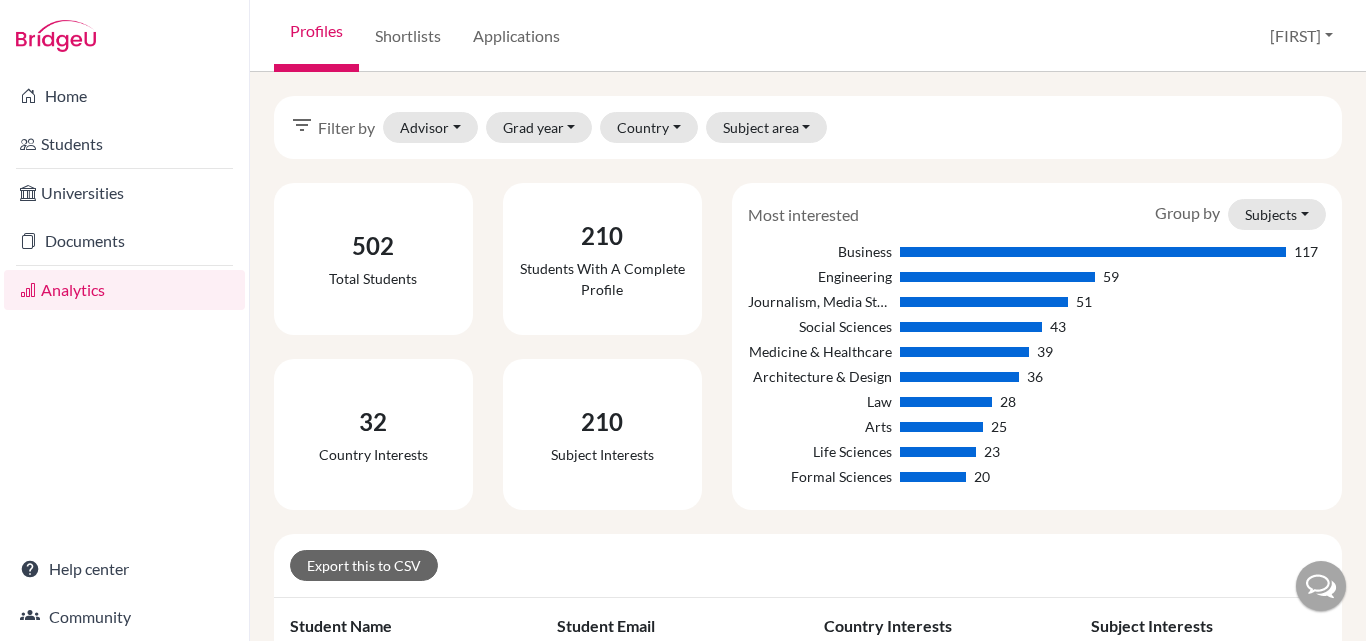 scroll, scrollTop: 0, scrollLeft: 0, axis: both 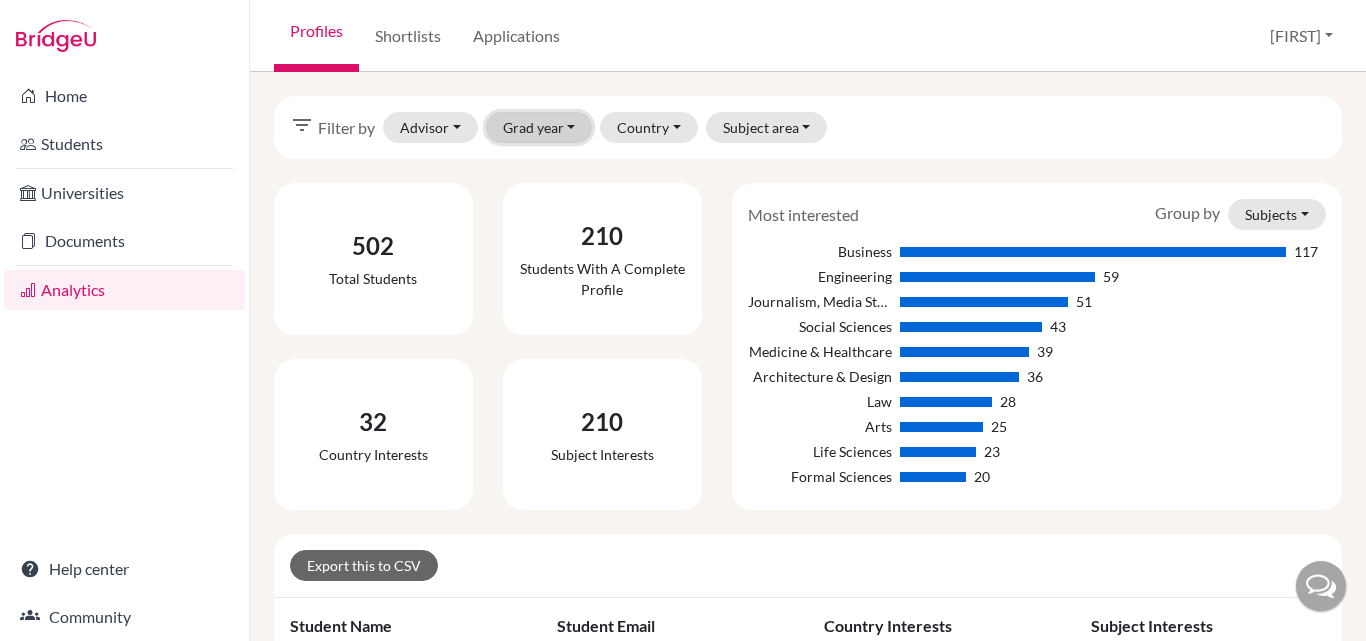 click on "Grad year" at bounding box center [539, 127] 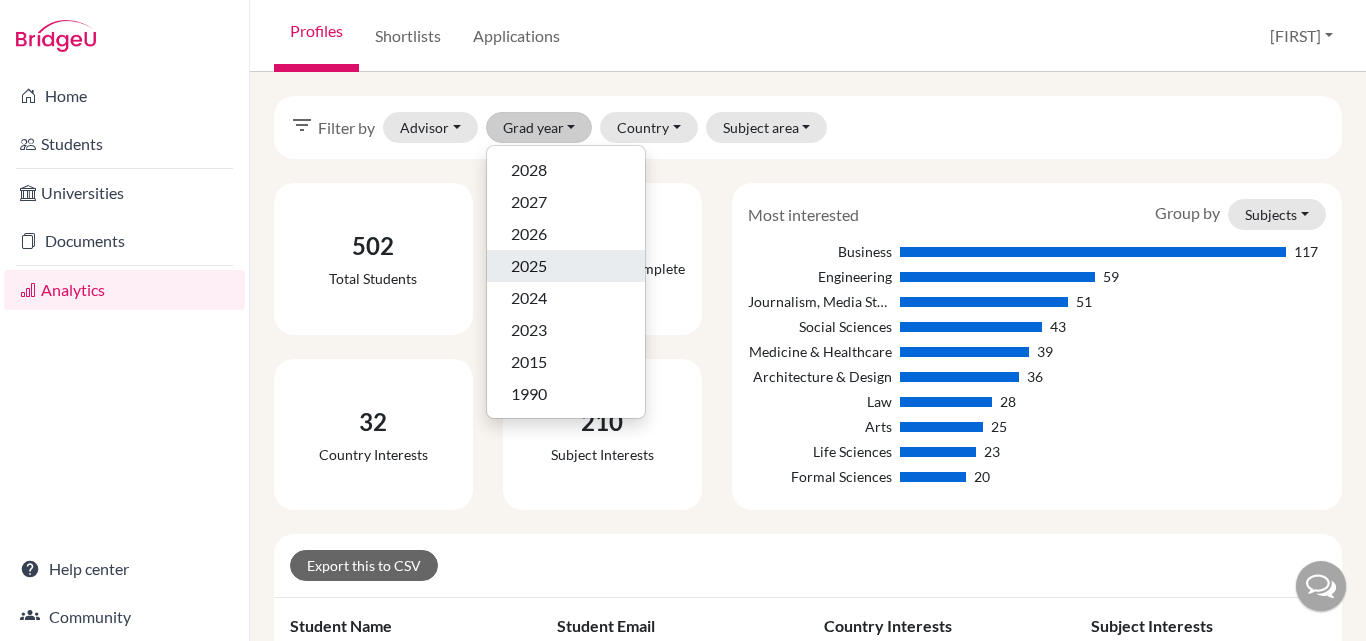 click on "2025" at bounding box center (529, 266) 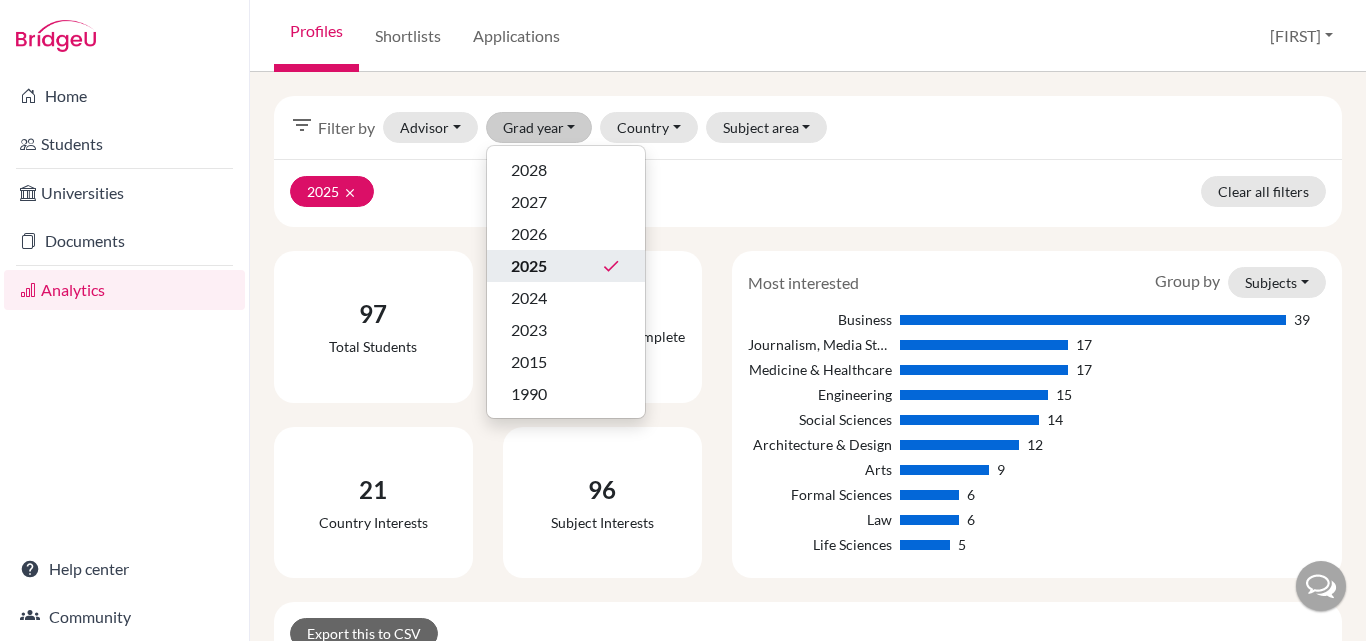 click on "2025 clear Clear all filters" at bounding box center (808, 193) 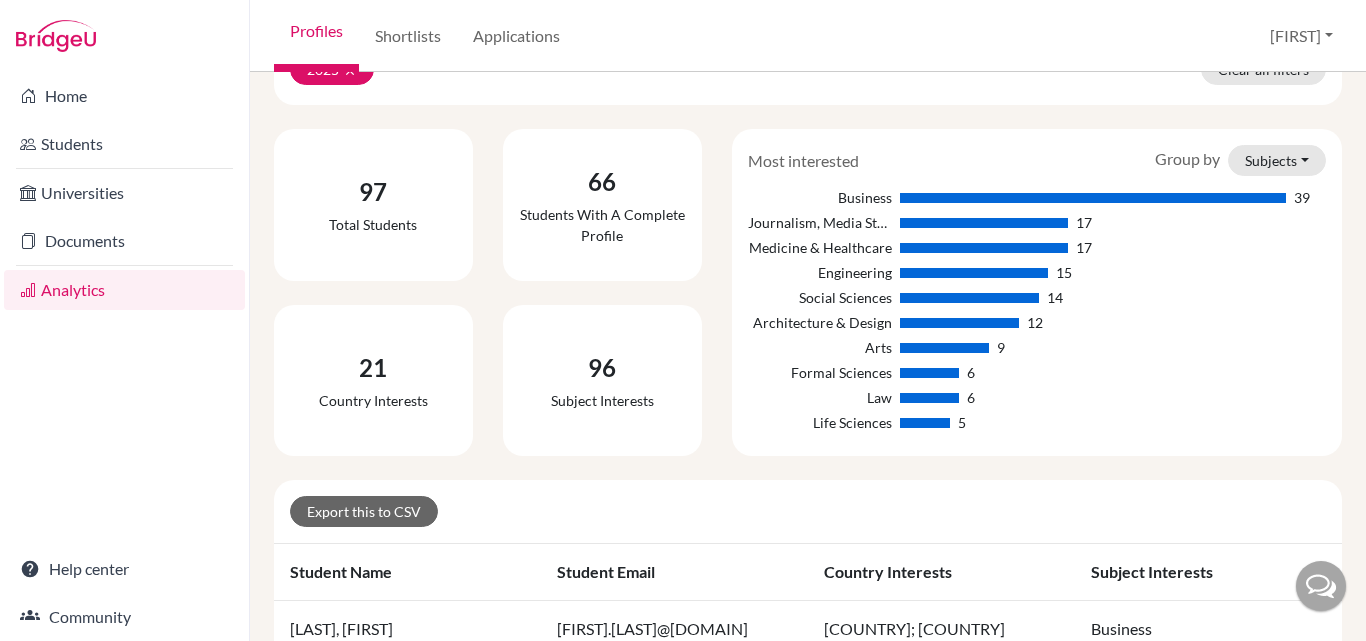 scroll, scrollTop: 0, scrollLeft: 0, axis: both 